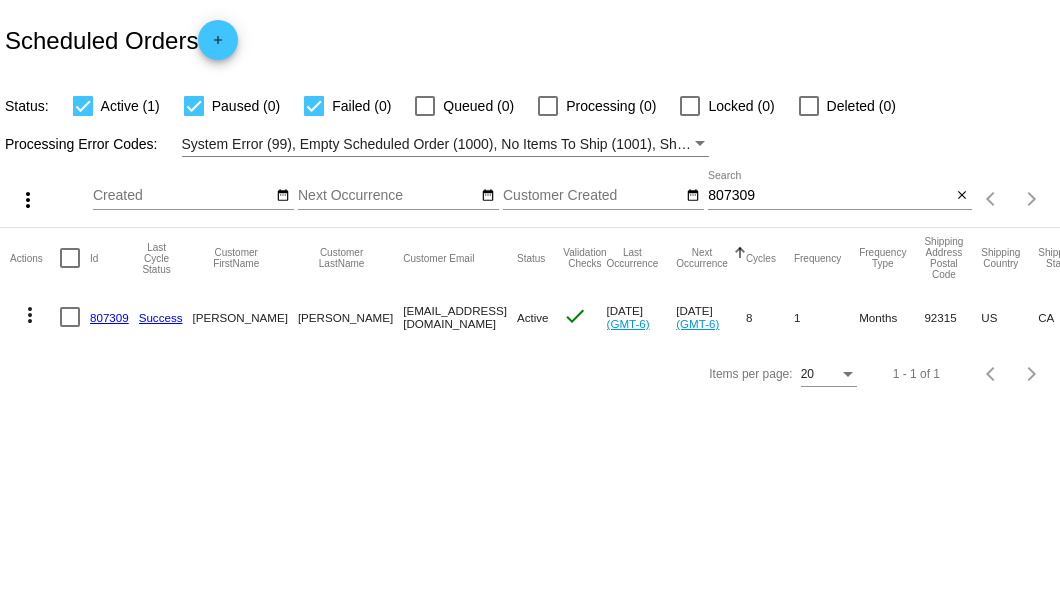 scroll, scrollTop: 0, scrollLeft: 0, axis: both 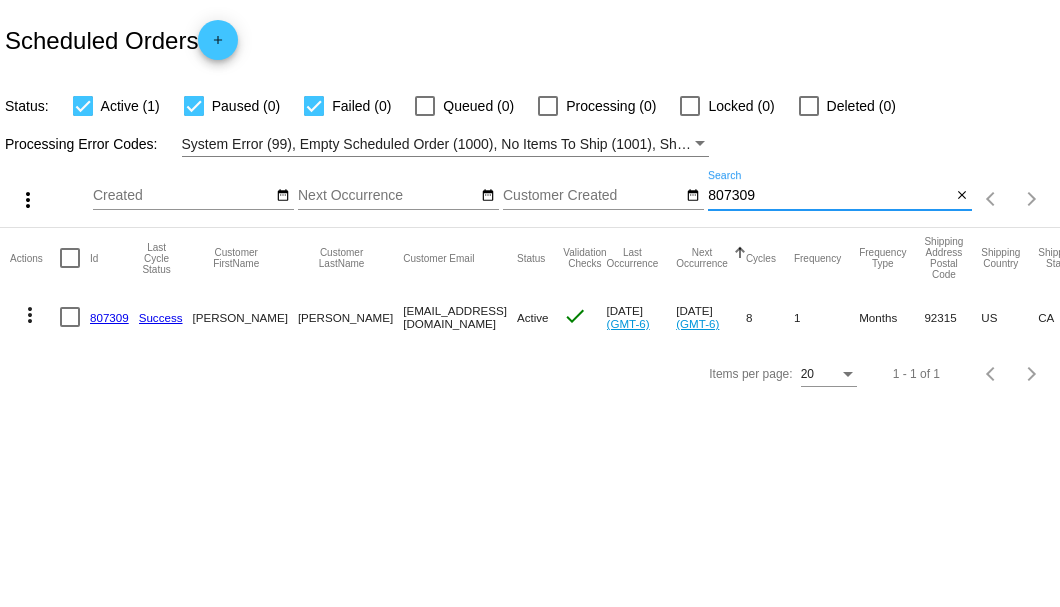 click on "807309" at bounding box center (829, 196) 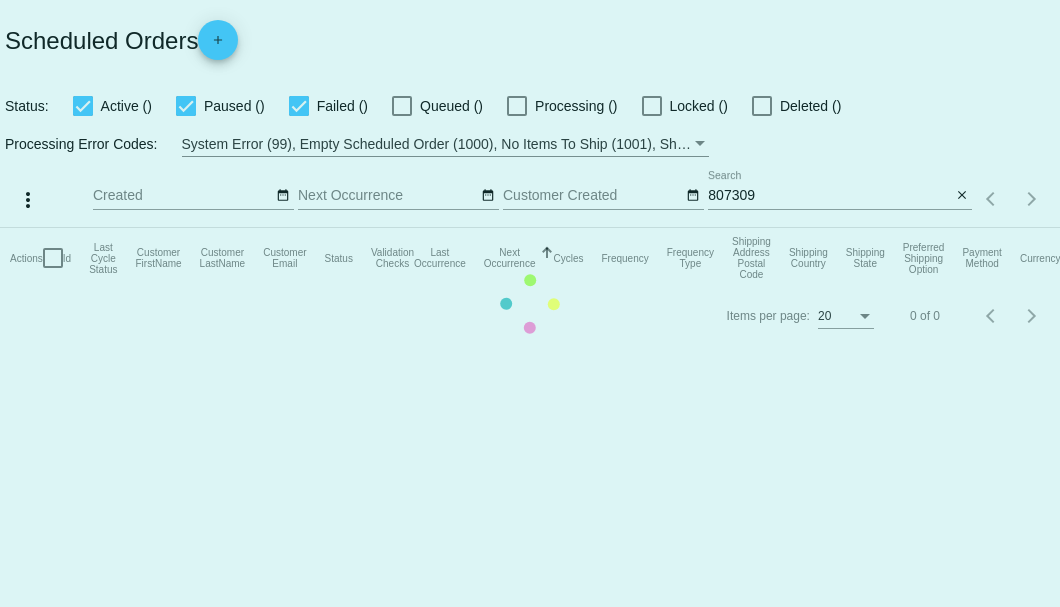 scroll, scrollTop: 0, scrollLeft: 0, axis: both 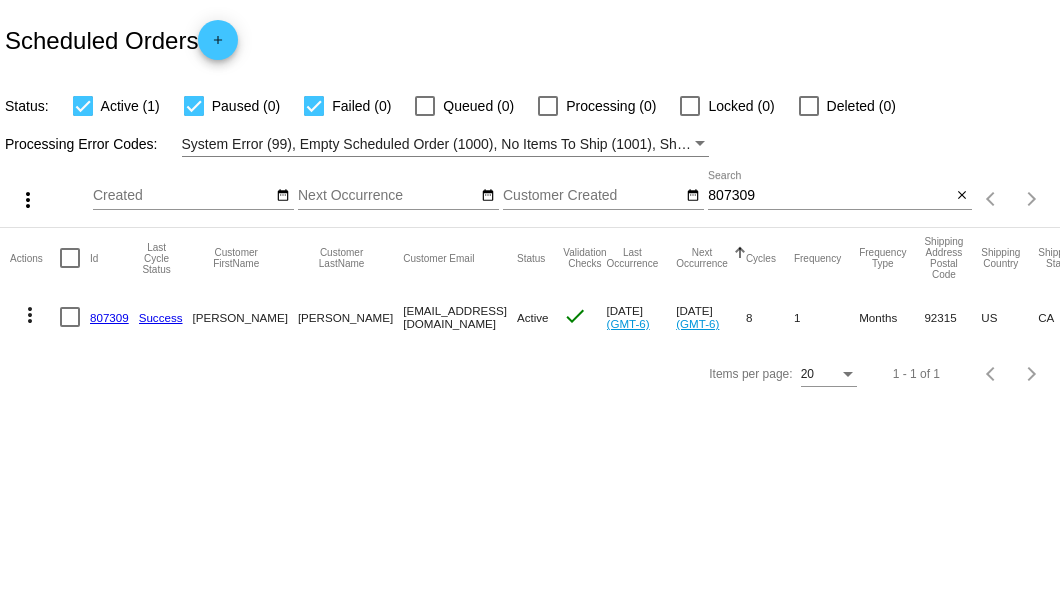 click on "807309" at bounding box center [829, 196] 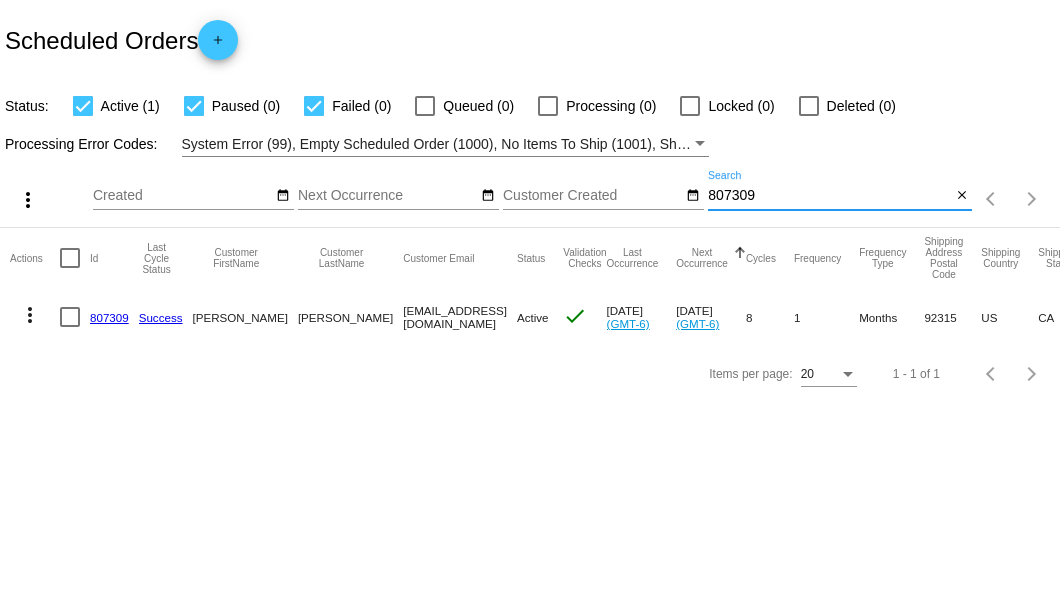 click on "807309" at bounding box center (829, 196) 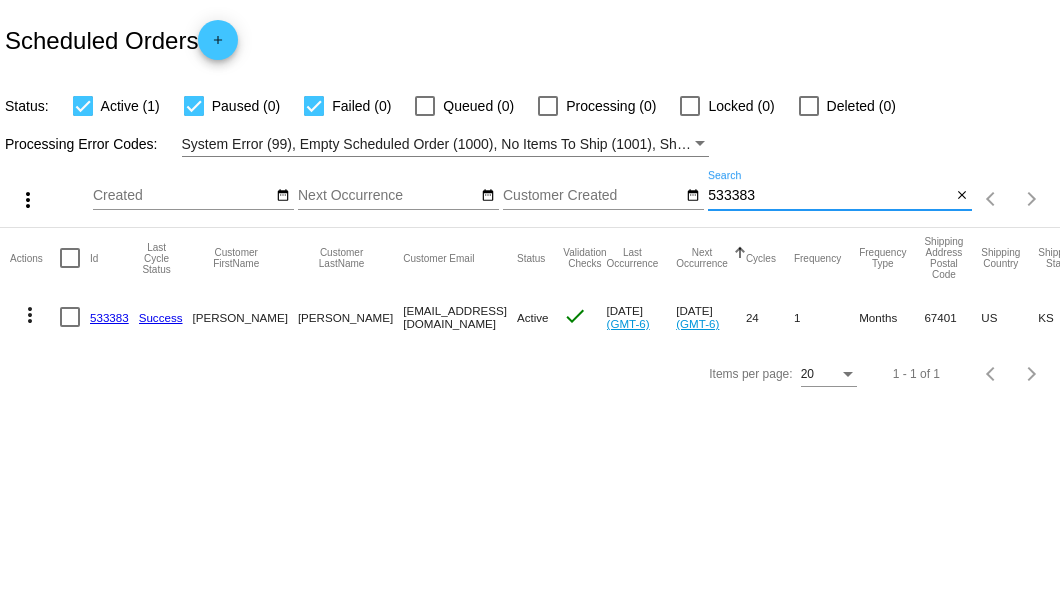 type on "533383" 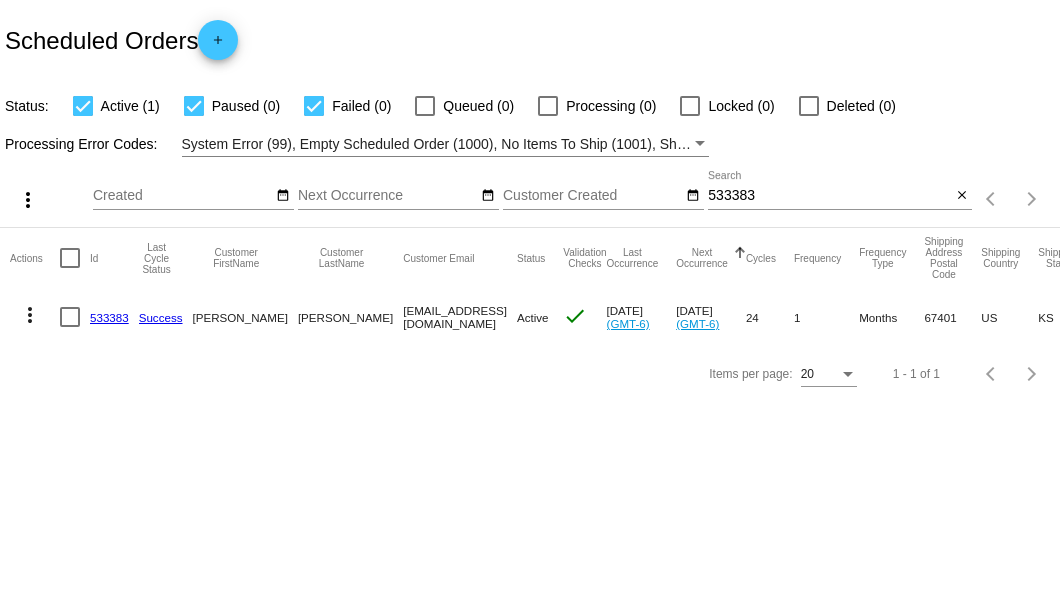 click on "533383" 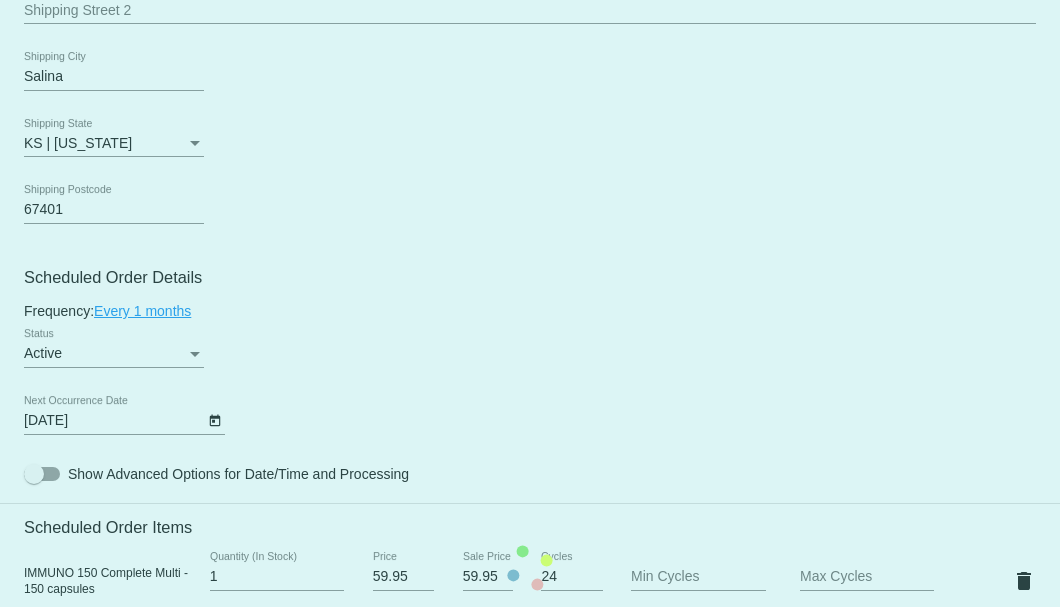 scroll, scrollTop: 1133, scrollLeft: 0, axis: vertical 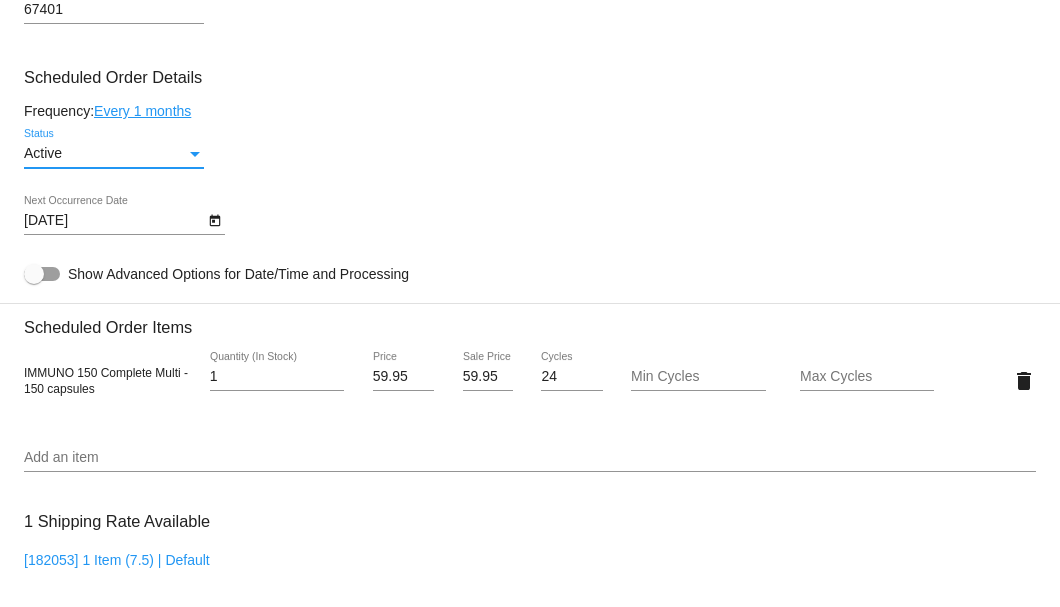 click on "Active" at bounding box center [105, 154] 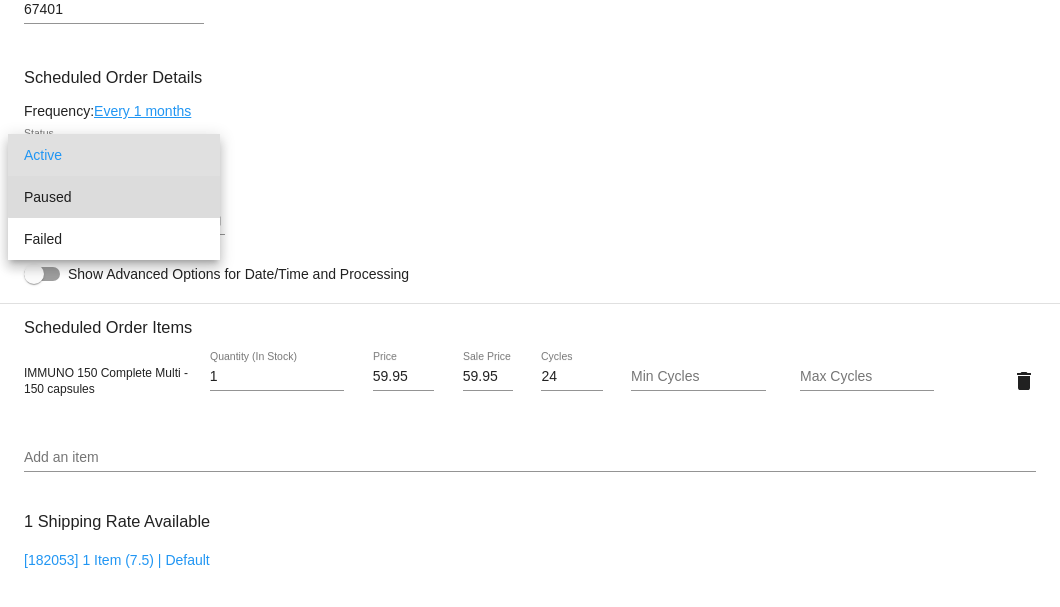 click on "Paused" at bounding box center (114, 197) 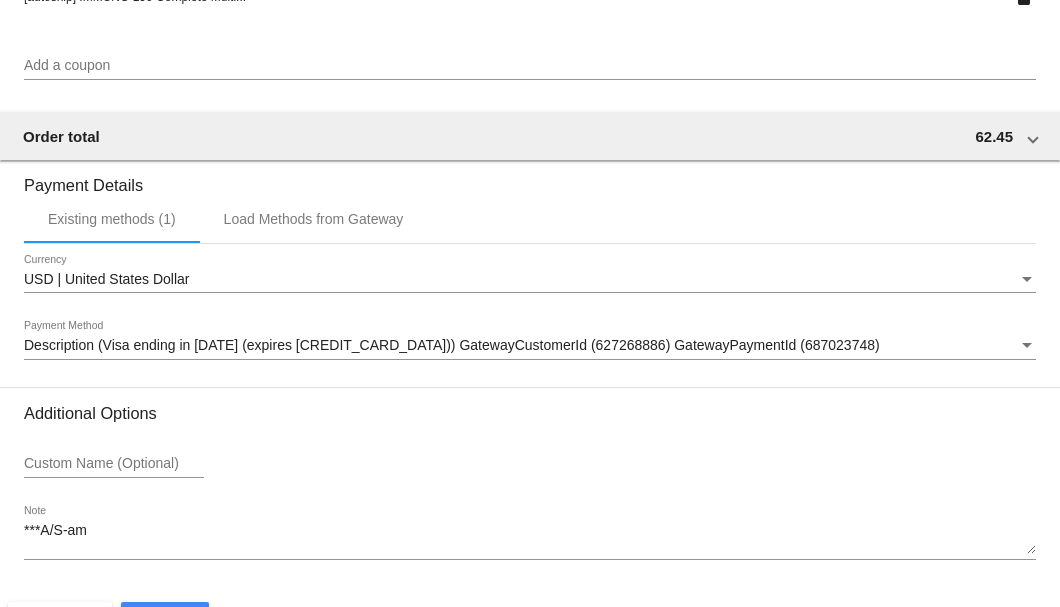 scroll, scrollTop: 1930, scrollLeft: 0, axis: vertical 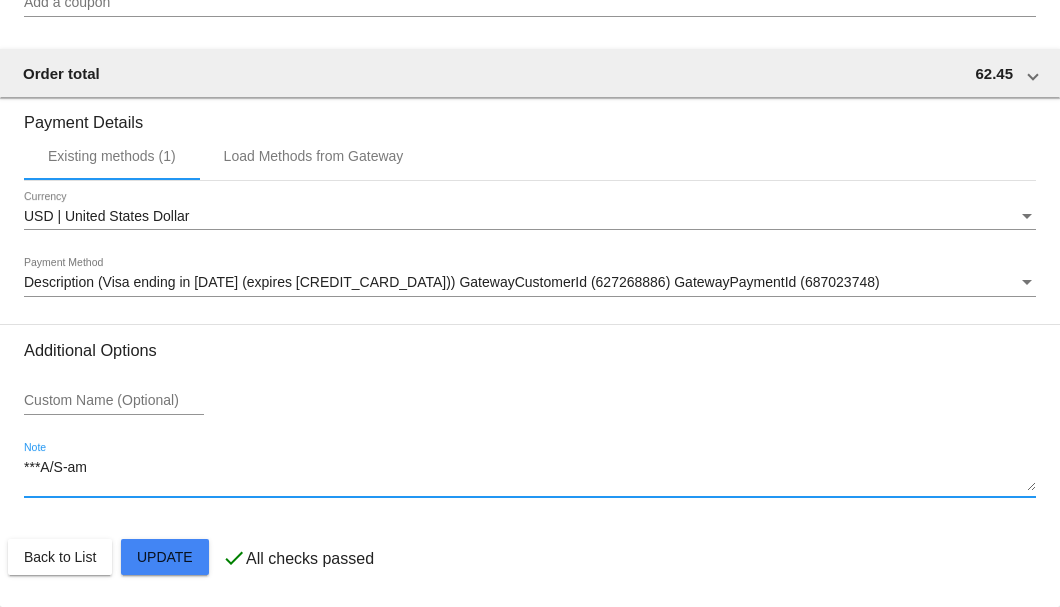 drag, startPoint x: 133, startPoint y: 474, endPoint x: 20, endPoint y: 472, distance: 113.0177 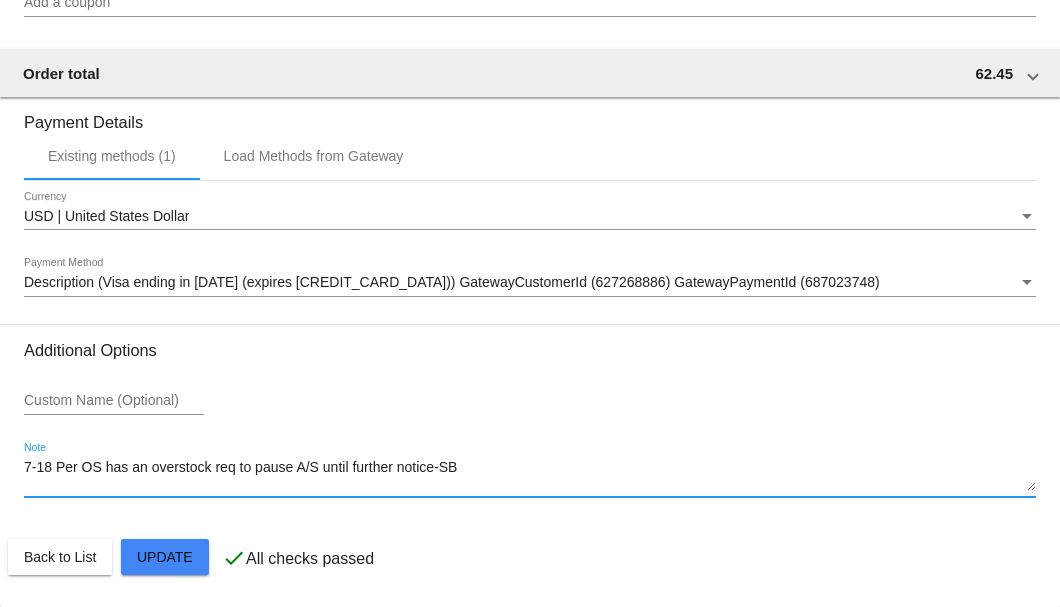 click on "Customer
2910058: Edwin Roseberry
7855772917@exceptionalproducts.org
Customer Shipping
Enter Shipping Address Select A Saved Address (0)
Edwin
Shipping First Name
Roseberry
Shipping Last Name
US | USA
Shipping Country
1207 E Iron Ave
Shipping Street 1
Shipping Street 2
Salina
Shipping City
KS | Kansas
Shipping State
67401
Shipping Postcode
Scheduled Order Details
Frequency:
Every 1 months
Paused
Status" 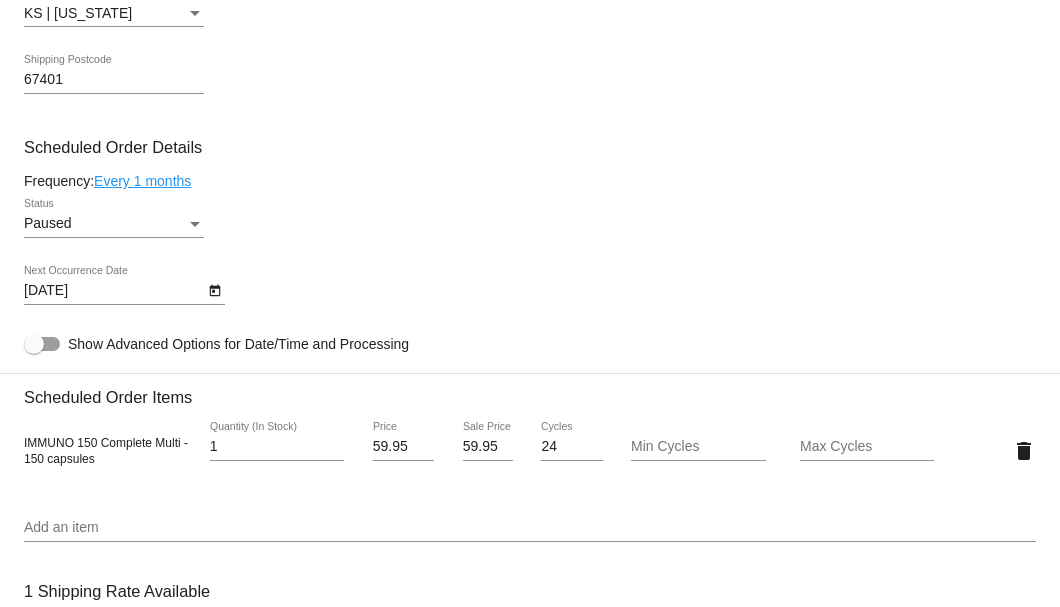 scroll, scrollTop: 863, scrollLeft: 0, axis: vertical 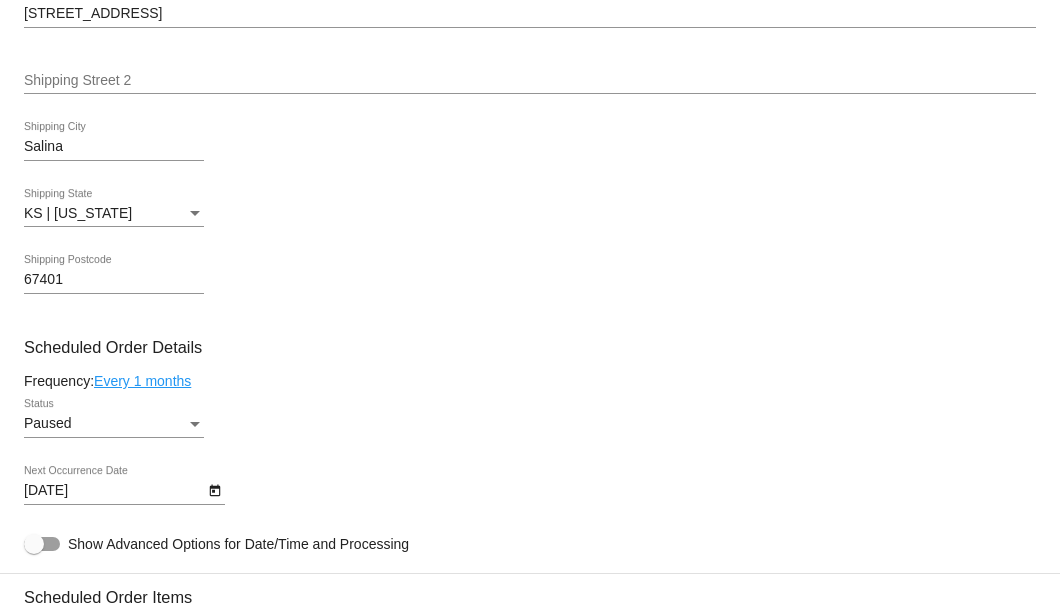 type on "7-18 Per OS has an overstock req to pause A/S until further notice-SB" 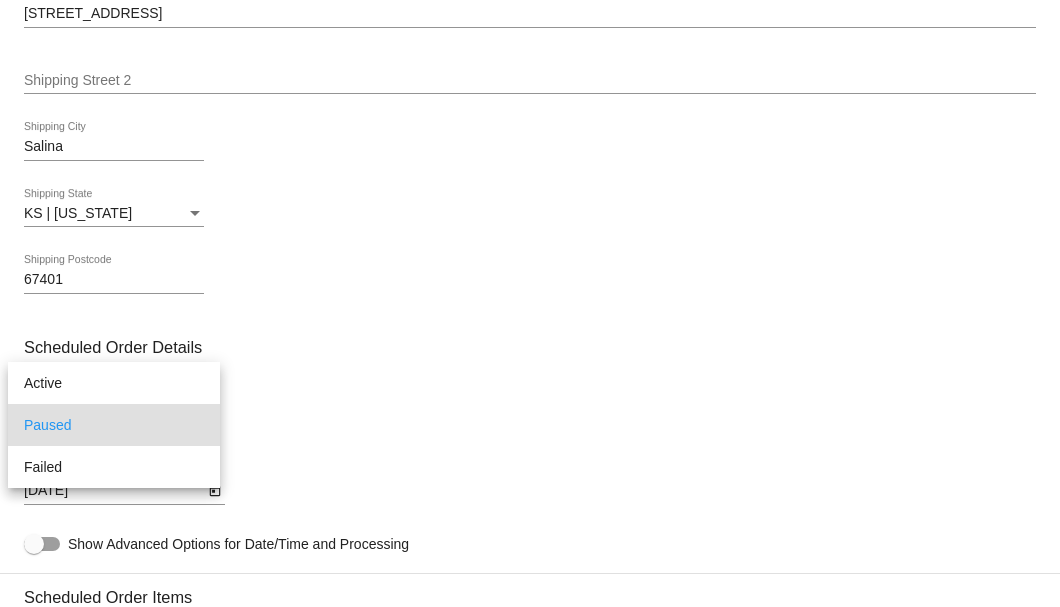 click at bounding box center (530, 303) 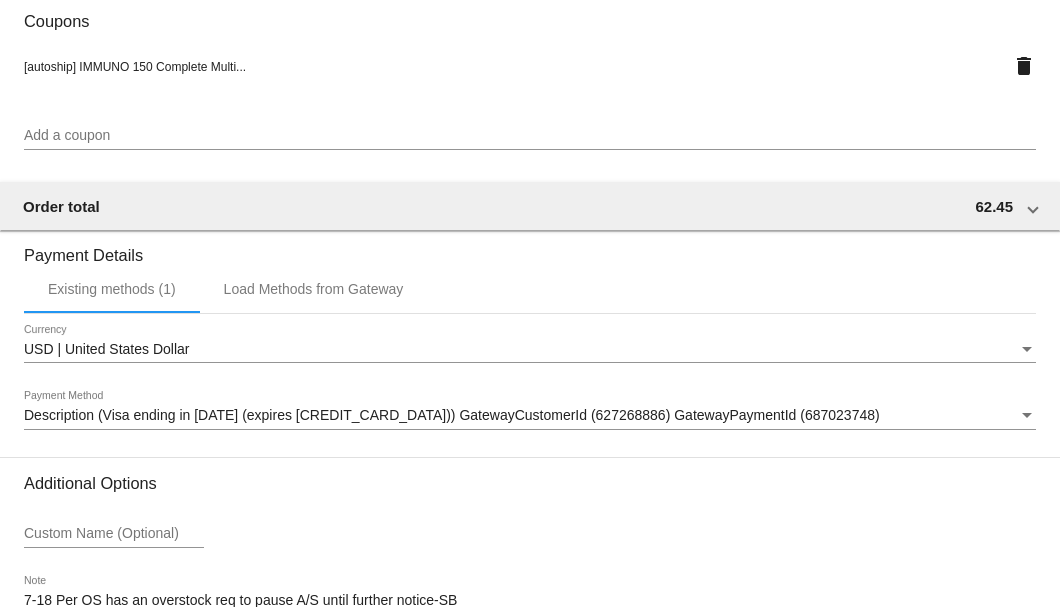 scroll, scrollTop: 1930, scrollLeft: 0, axis: vertical 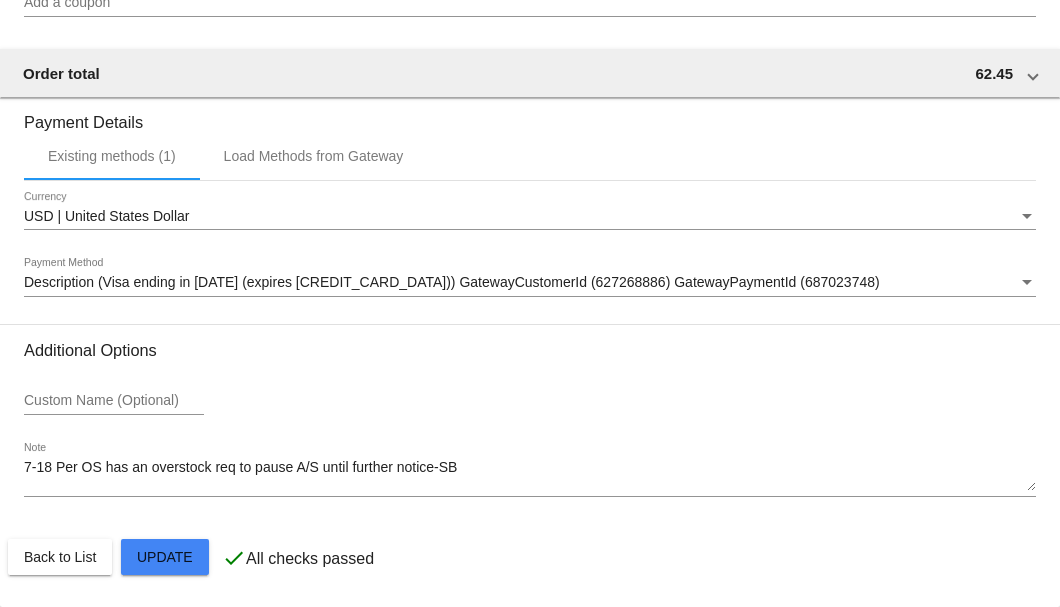 click on "Customer
2910058: Edwin Roseberry
7855772917@exceptionalproducts.org
Customer Shipping
Enter Shipping Address Select A Saved Address (0)
Edwin
Shipping First Name
Roseberry
Shipping Last Name
US | USA
Shipping Country
1207 E Iron Ave
Shipping Street 1
Shipping Street 2
Salina
Shipping City
KS | Kansas
Shipping State
67401
Shipping Postcode
Scheduled Order Details
Frequency:
Every 1 months
Paused
Status" 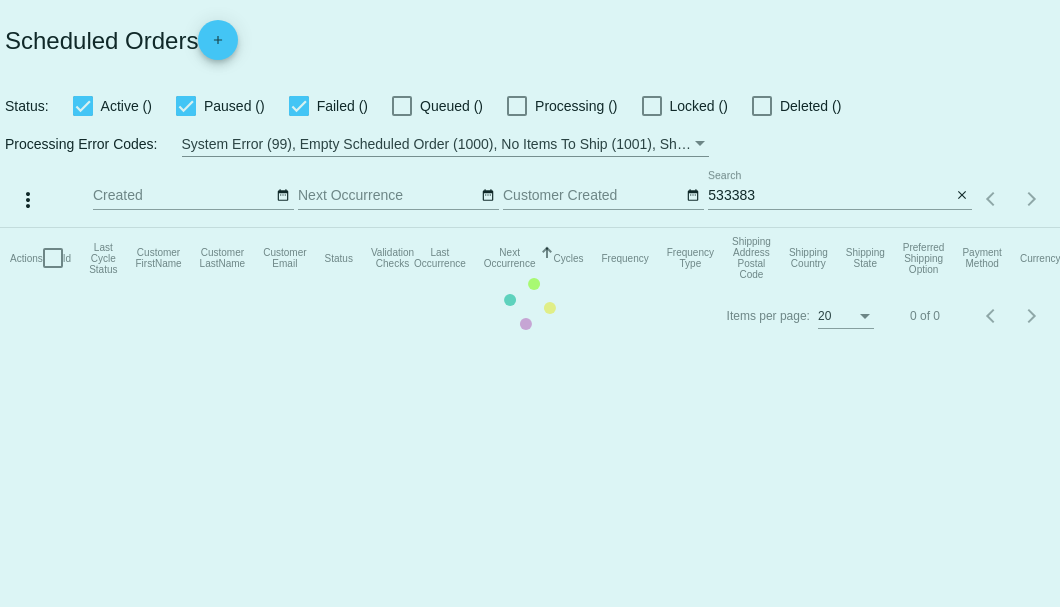 scroll, scrollTop: 0, scrollLeft: 0, axis: both 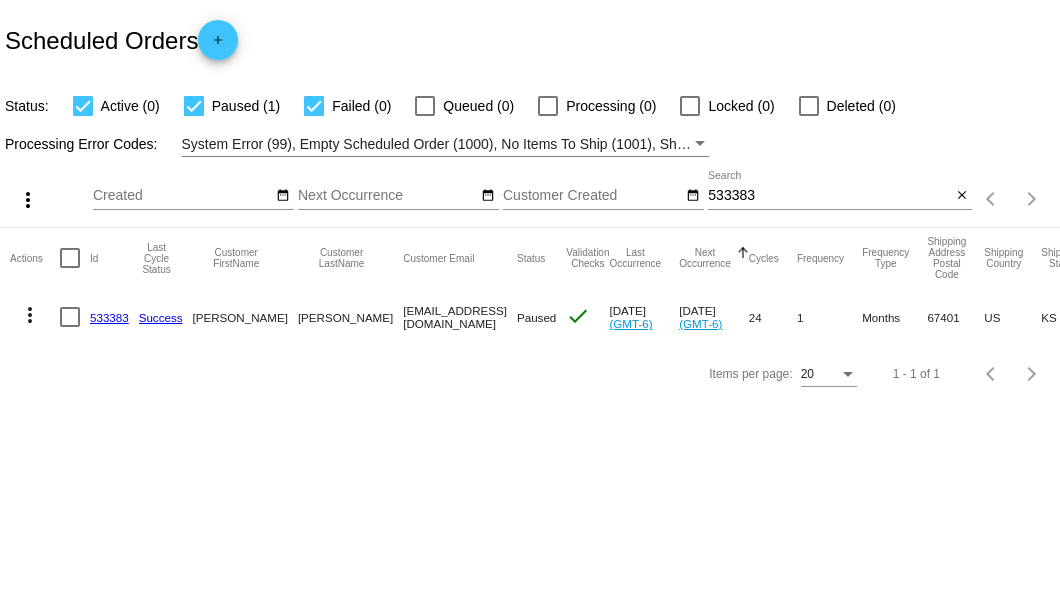 drag, startPoint x: 318, startPoint y: 315, endPoint x: 519, endPoint y: 314, distance: 201.00249 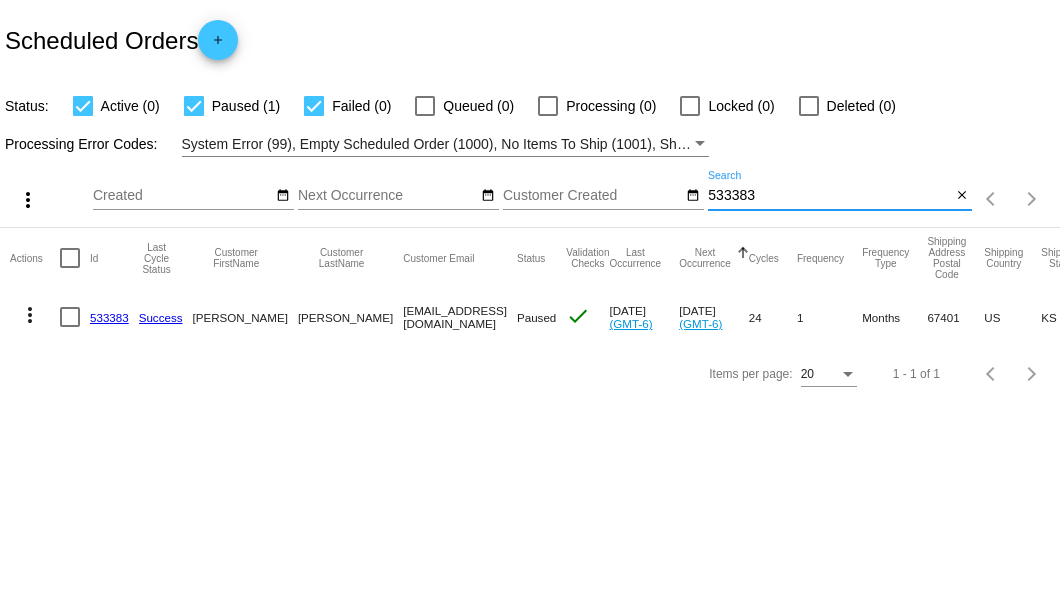 click on "533383" at bounding box center (829, 196) 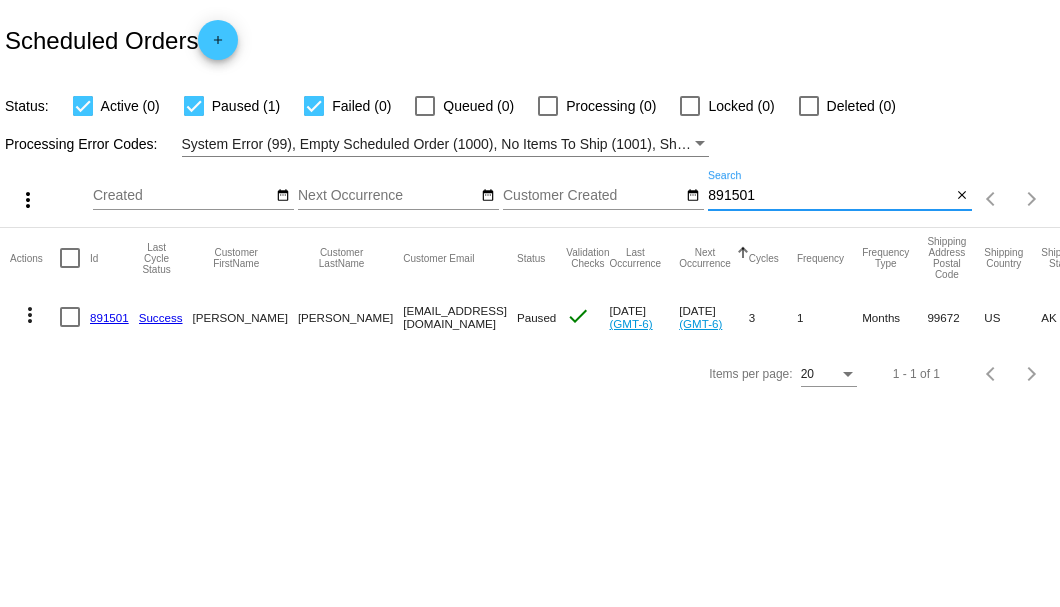 type on "891501" 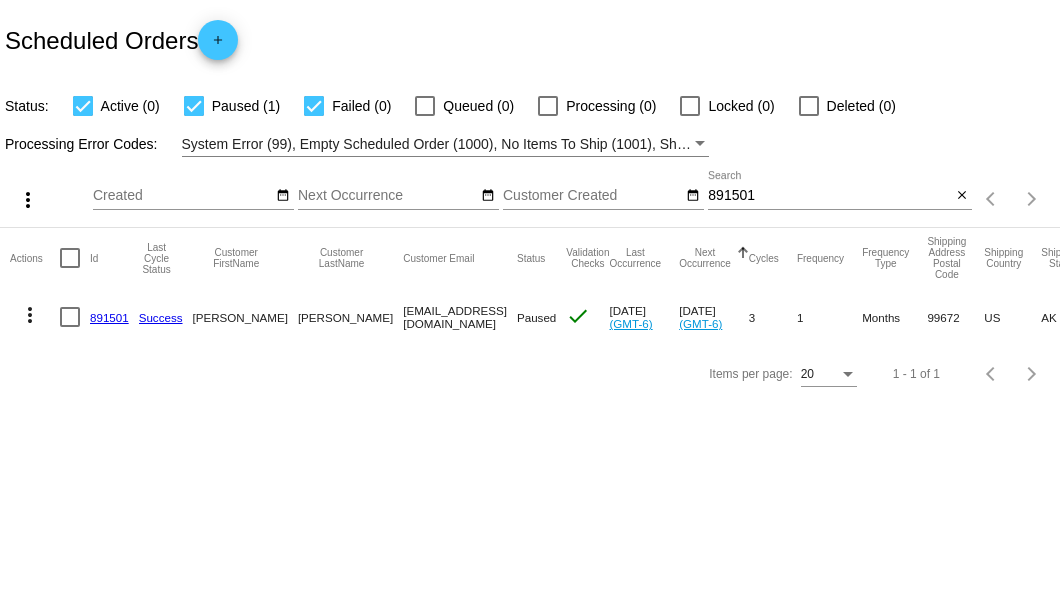 click on "891501" 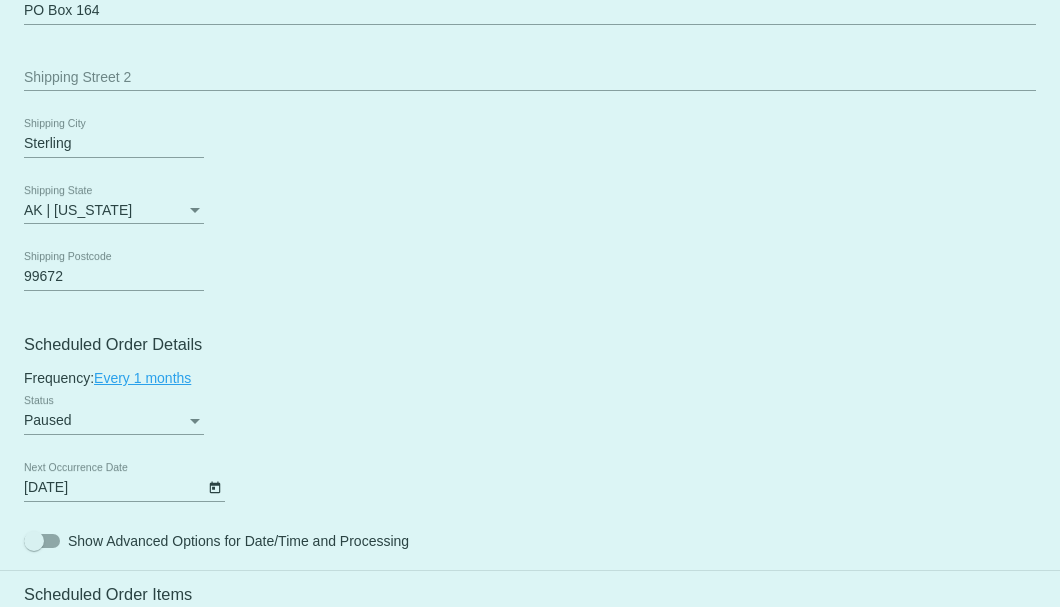 scroll, scrollTop: 1133, scrollLeft: 0, axis: vertical 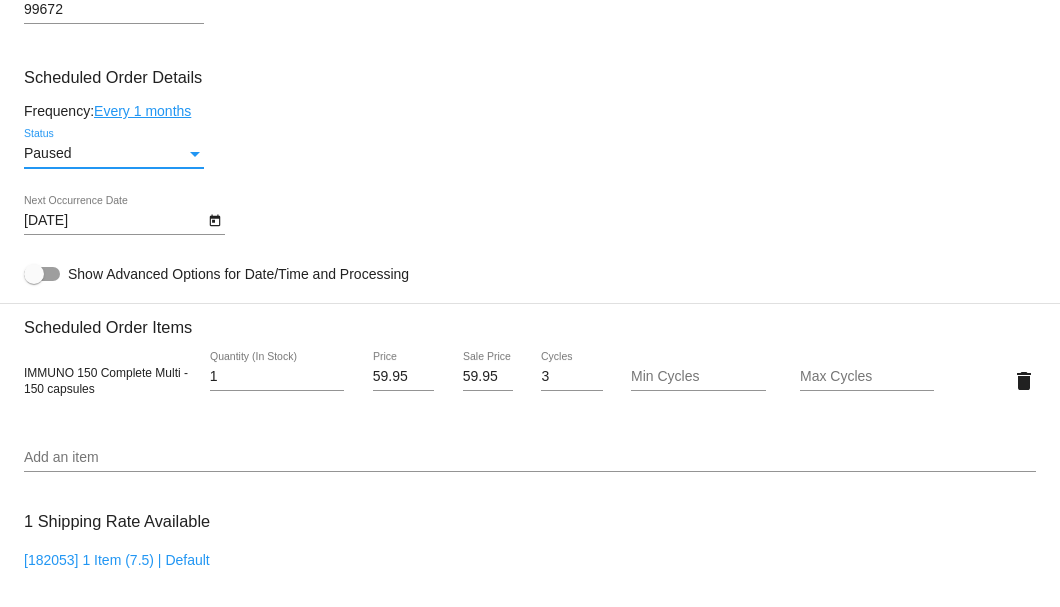 click at bounding box center (195, 154) 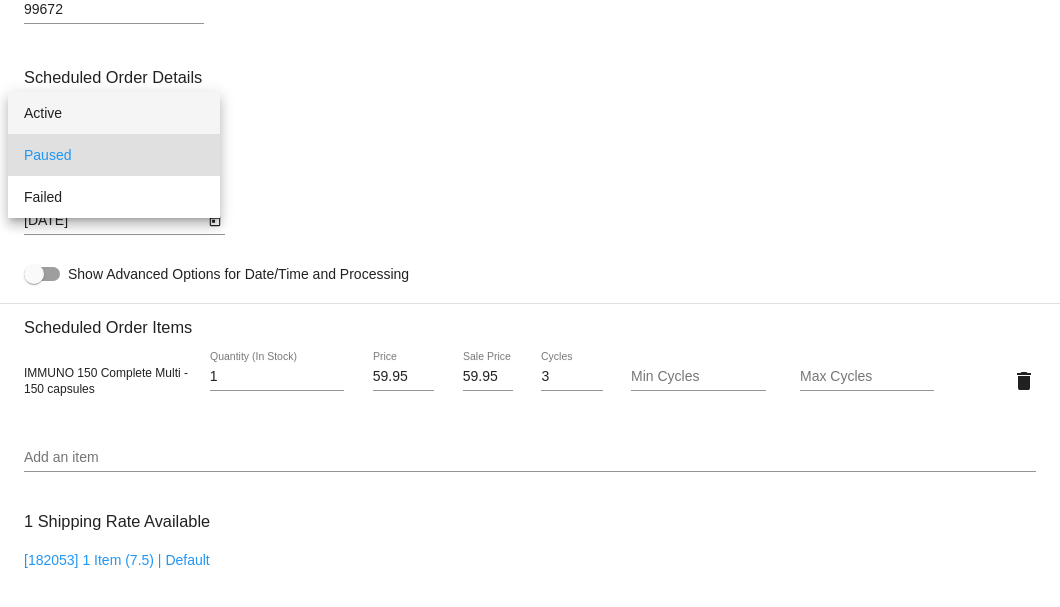 click on "Active" at bounding box center (114, 113) 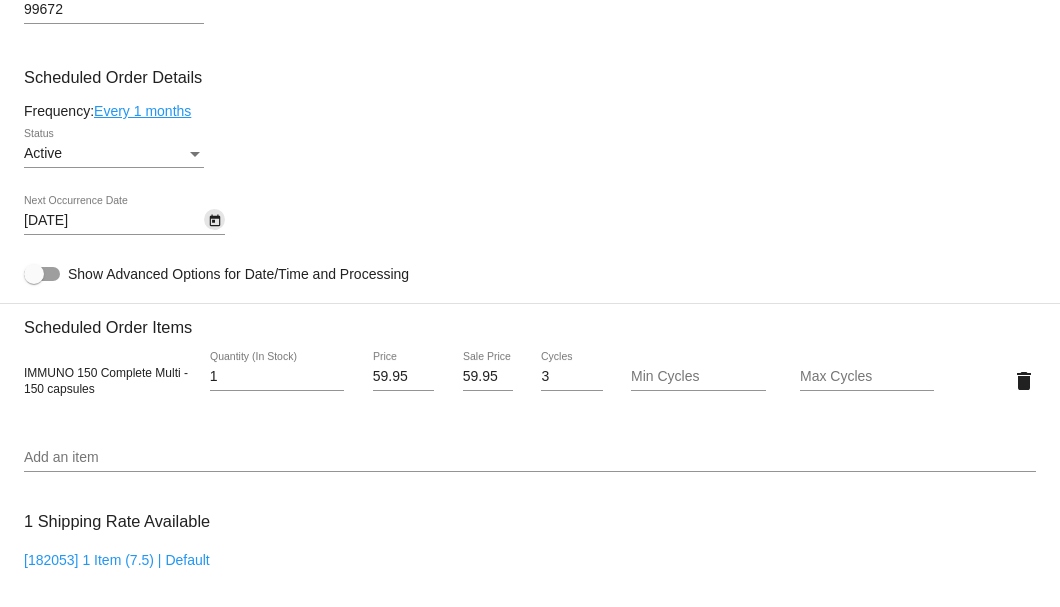click 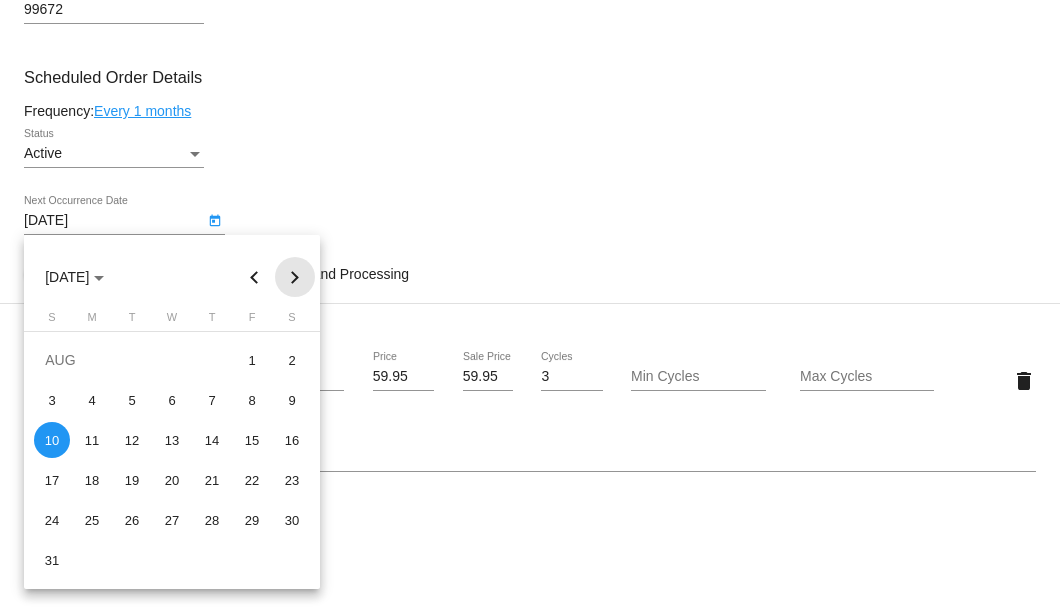 click at bounding box center [295, 277] 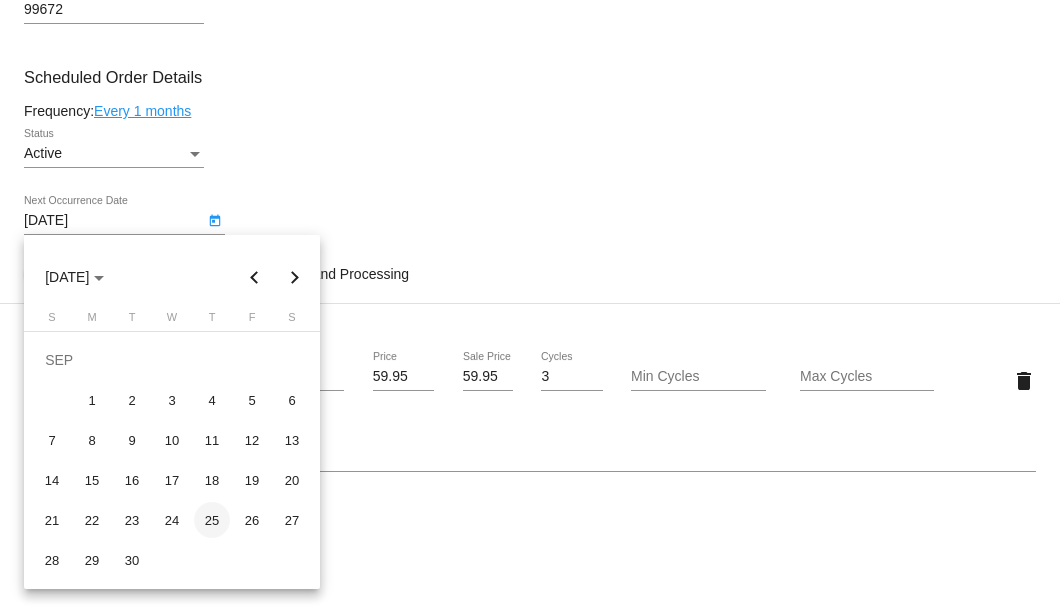 click on "25" at bounding box center [212, 520] 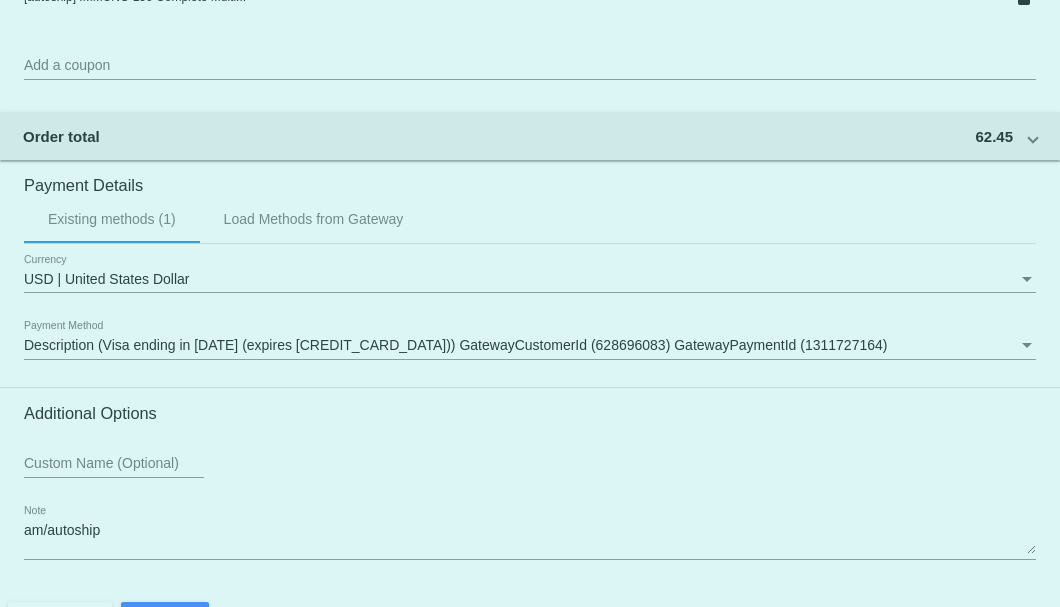 scroll, scrollTop: 1930, scrollLeft: 0, axis: vertical 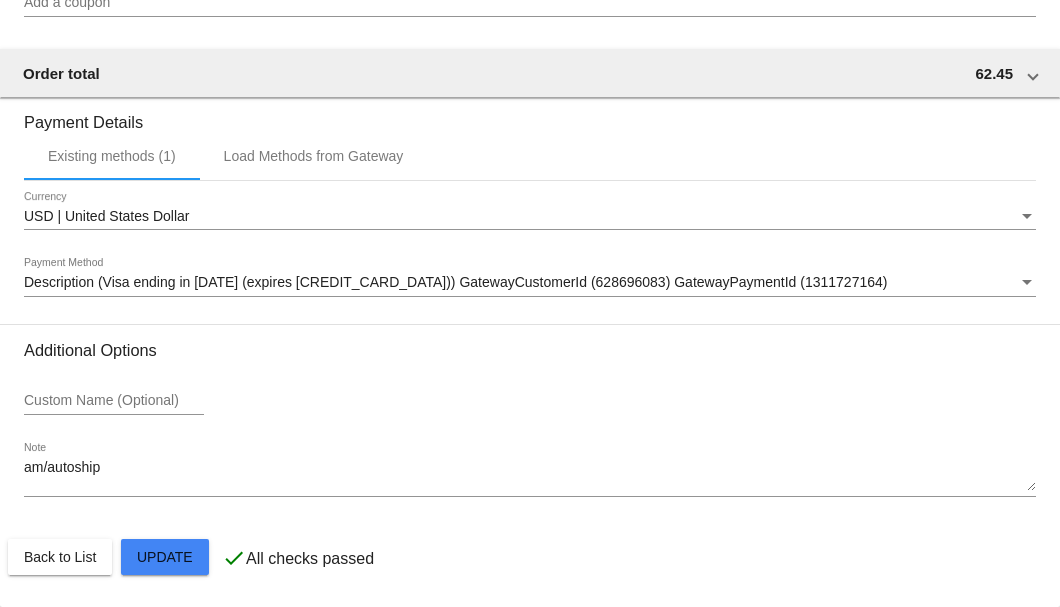 click on "Customer
2977584: John F Menz
9072523253@exceptionalproducts.org
Customer Shipping
Enter Shipping Address Select A Saved Address (0)
John F
Shipping First Name
Menz
Shipping Last Name
US | USA
Shipping Country
PO Box 164
Shipping Street 1
Shipping Street 2
Sterling
Shipping City
AK | Alaska
Shipping State
99672
Shipping Postcode
Scheduled Order Details
Frequency:
Every 1 months
Active
Status
1 3" 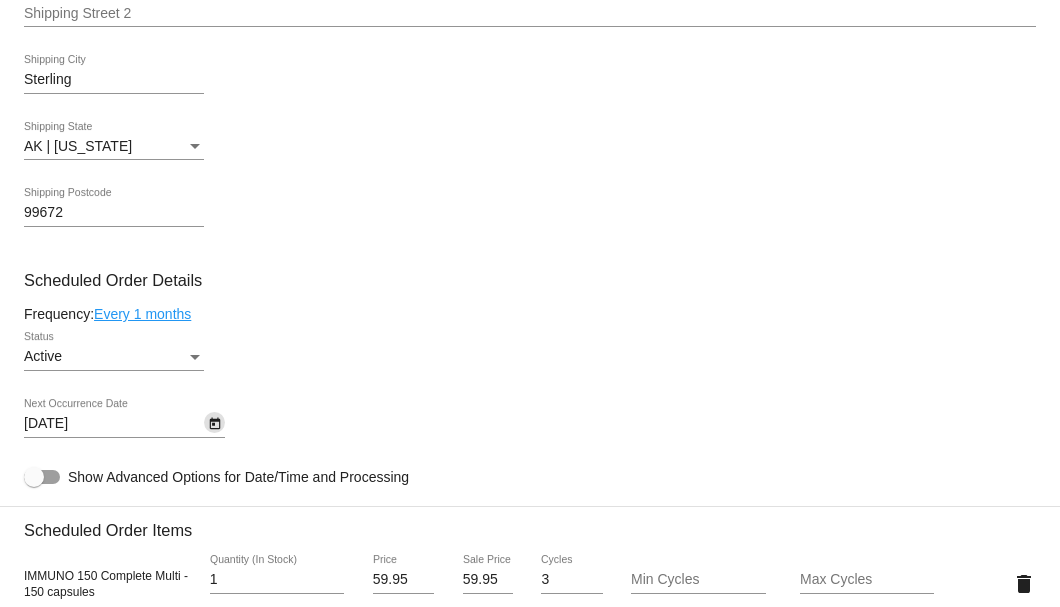 scroll, scrollTop: 730, scrollLeft: 0, axis: vertical 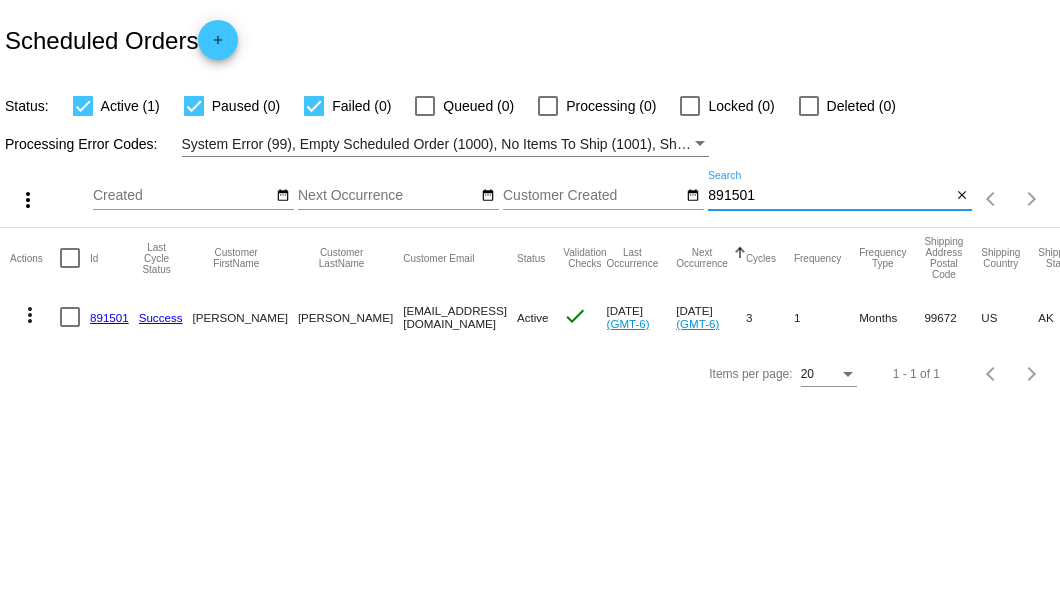 click on "891501" at bounding box center [829, 196] 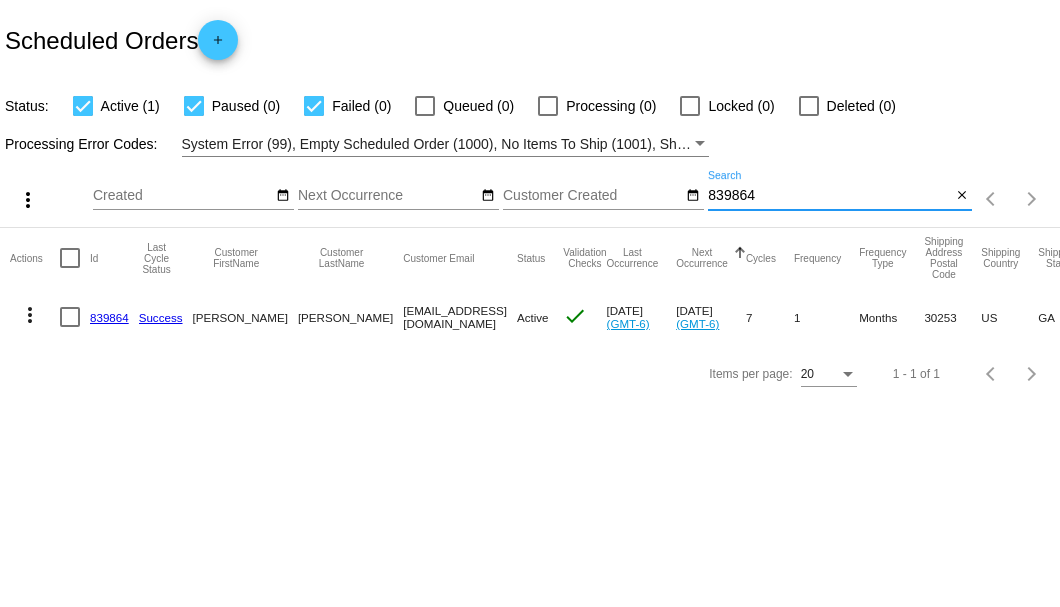 type on "839864" 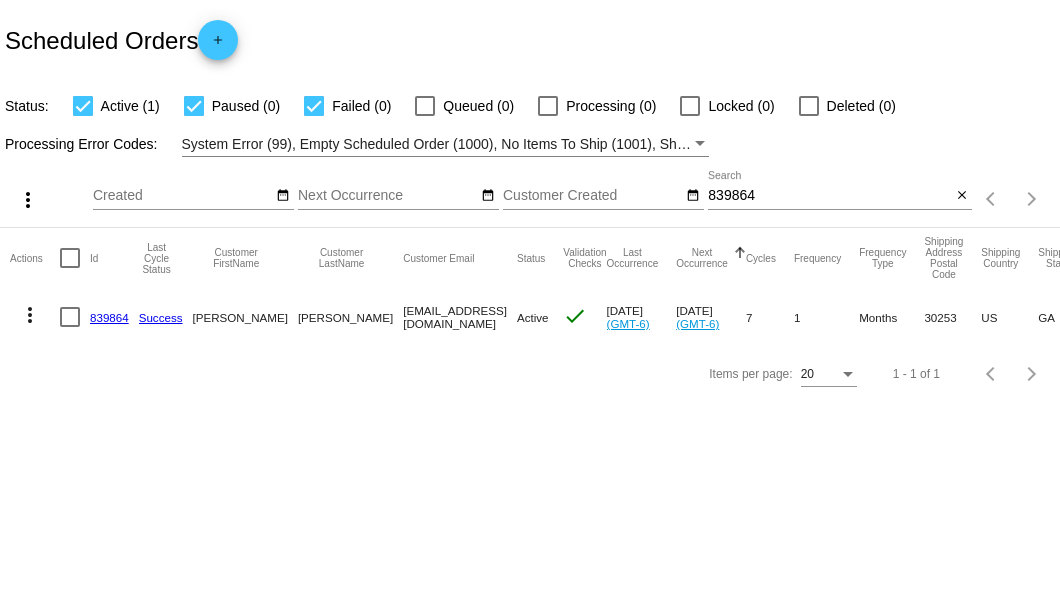 click on "839864" 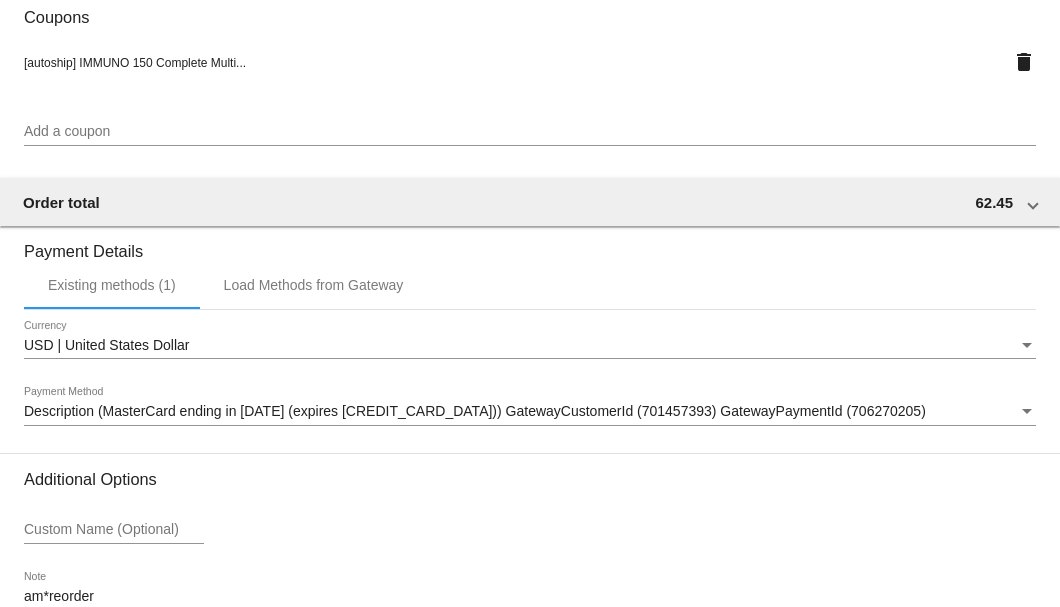 scroll, scrollTop: 1930, scrollLeft: 0, axis: vertical 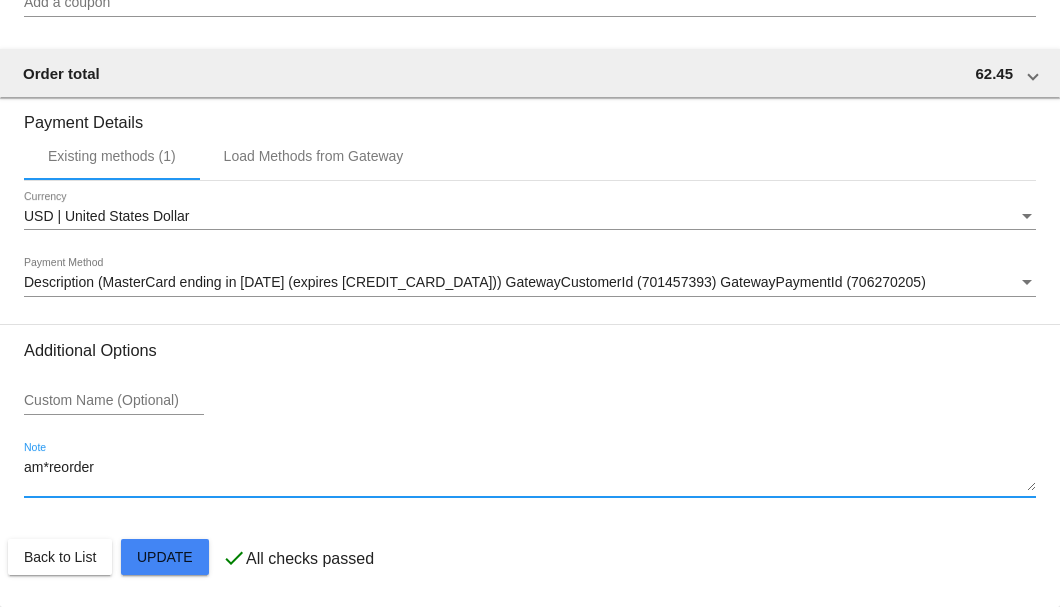 drag, startPoint x: 135, startPoint y: 479, endPoint x: 18, endPoint y: 473, distance: 117.15375 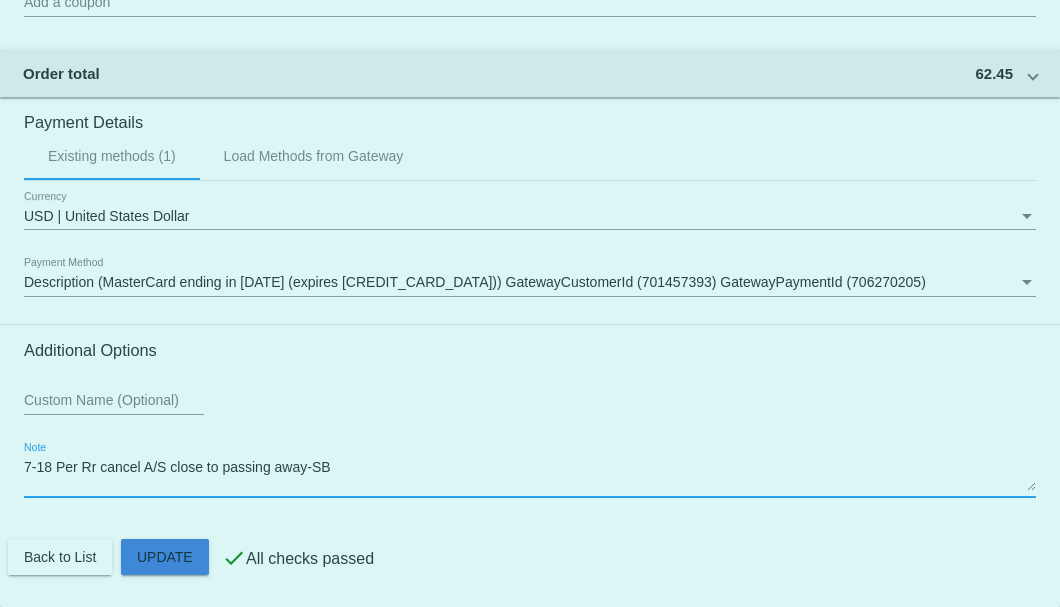 click on "Customer
5614360: [PERSON_NAME]
[EMAIL_ADDRESS][DOMAIN_NAME]
Customer Shipping
Enter Shipping Address Select A Saved Address (0)
[PERSON_NAME]
Shipping First Name
[PERSON_NAME]
Shipping Last Name
[GEOGRAPHIC_DATA] | [GEOGRAPHIC_DATA]
Shipping Country
[STREET_ADDRESS]
[STREET_ADDRESS]
[PERSON_NAME]
[GEOGRAPHIC_DATA]
[GEOGRAPHIC_DATA] | [US_STATE]
Shipping State
30253
Shipping Postcode
Scheduled Order Details
Frequency:
Every 1 months
Active
1" 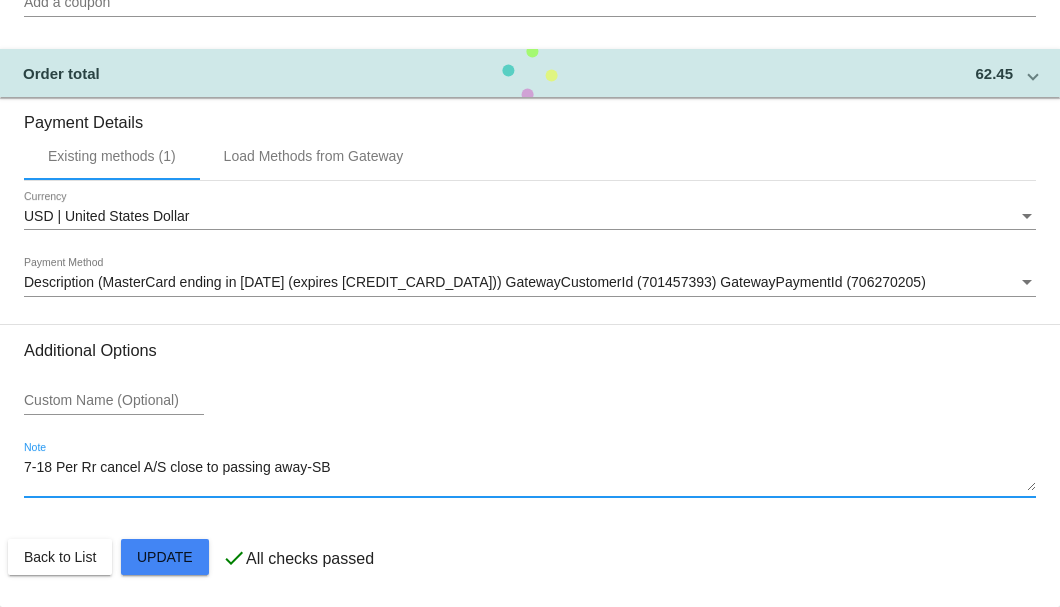 type on "7-18 Per Rr cancel A/S close to passing away-SB" 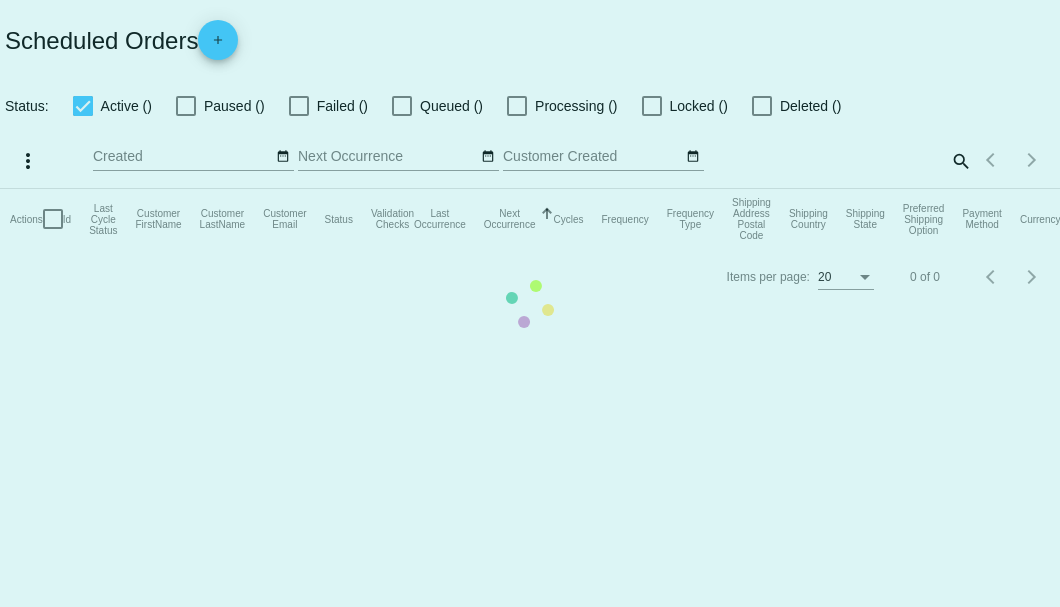 scroll, scrollTop: 0, scrollLeft: 0, axis: both 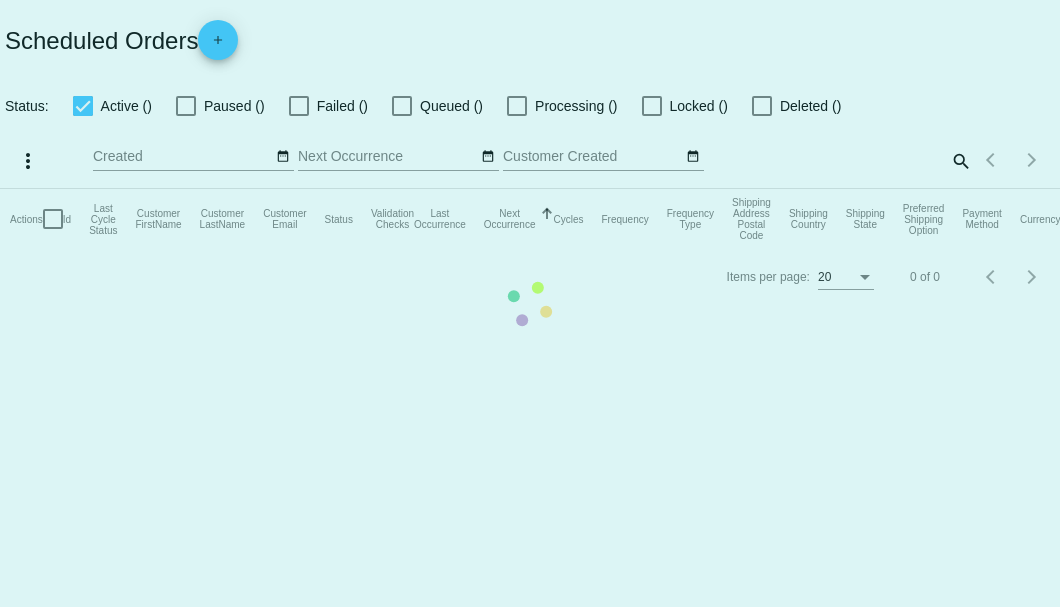 checkbox on "true" 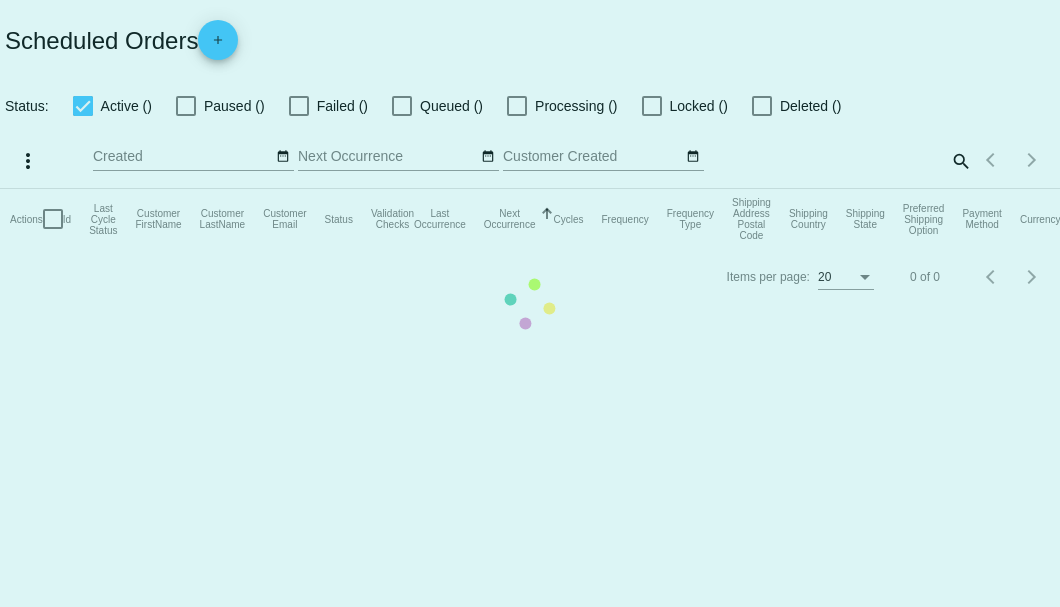 checkbox on "true" 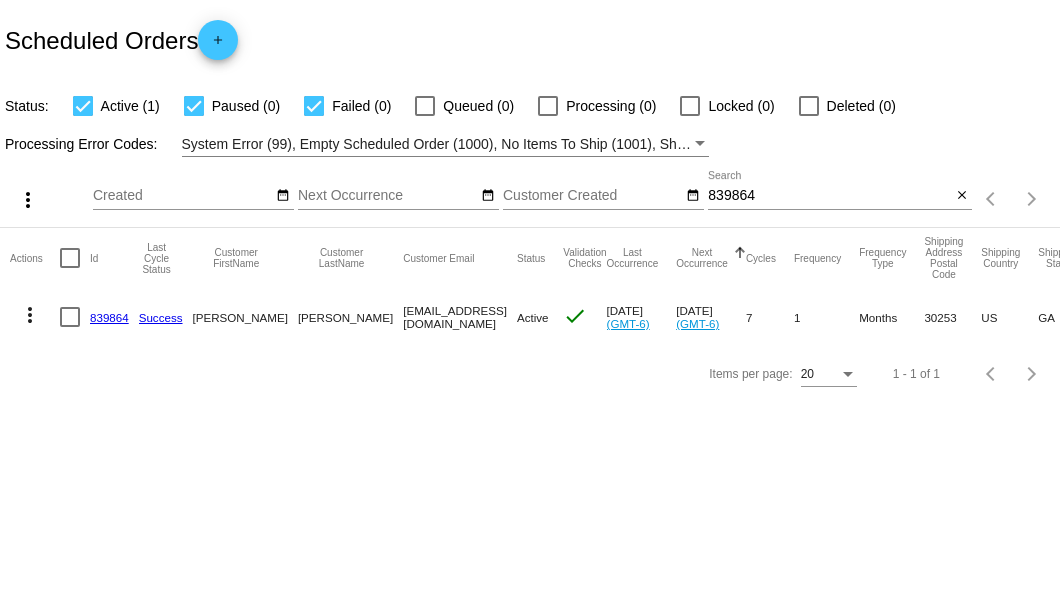 drag, startPoint x: 318, startPoint y: 308, endPoint x: 522, endPoint y: 317, distance: 204.19843 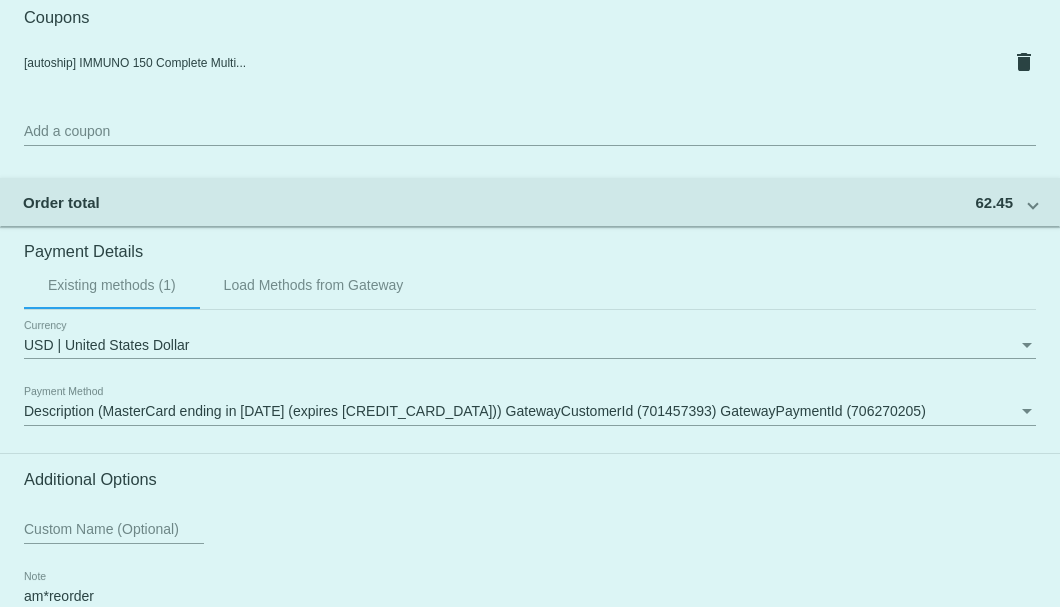 scroll, scrollTop: 1930, scrollLeft: 0, axis: vertical 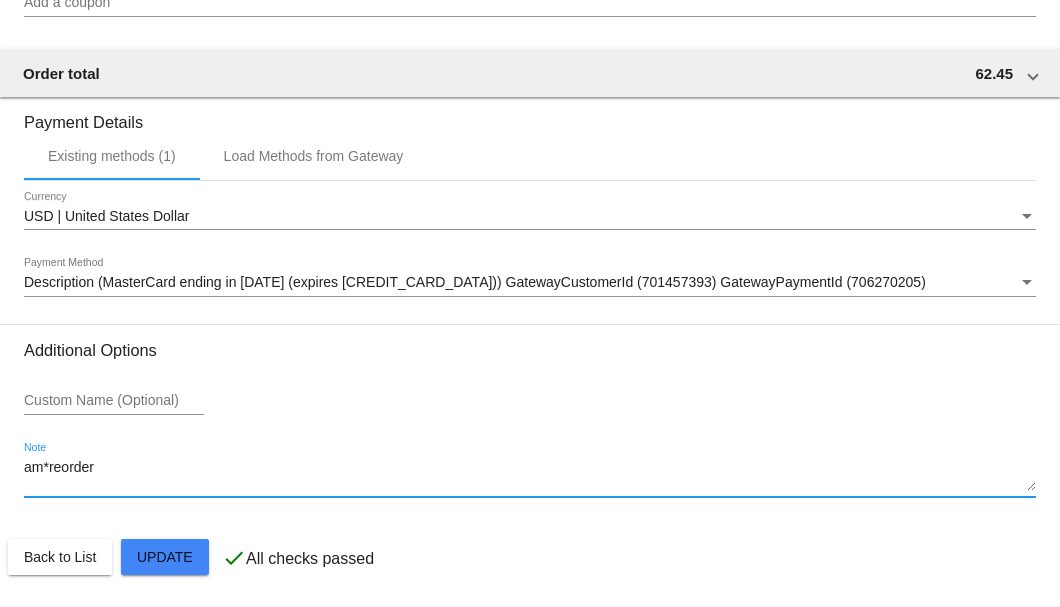 drag, startPoint x: 129, startPoint y: 465, endPoint x: 19, endPoint y: 465, distance: 110 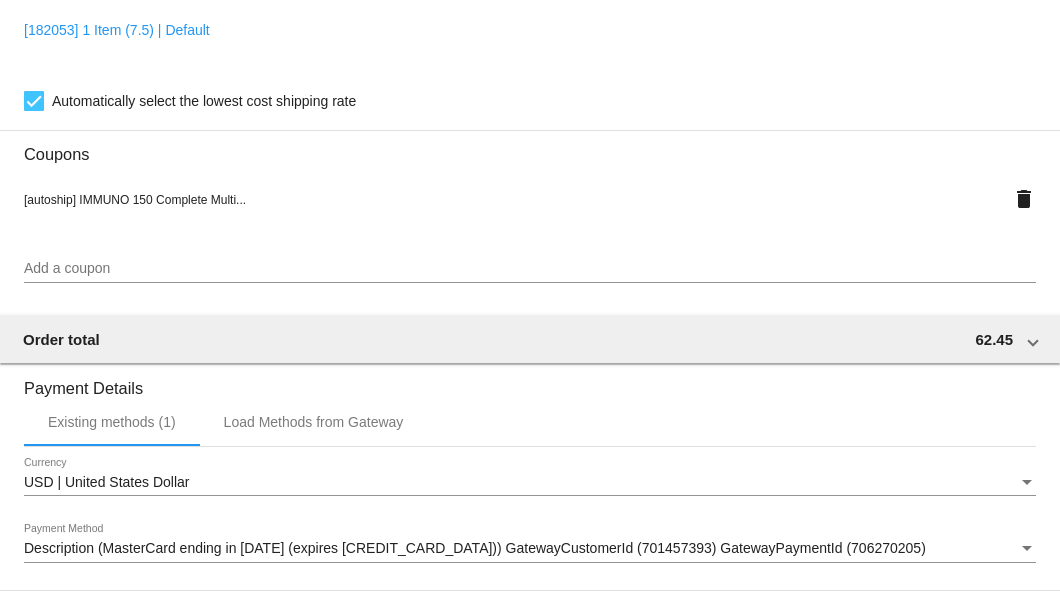 scroll, scrollTop: 1930, scrollLeft: 0, axis: vertical 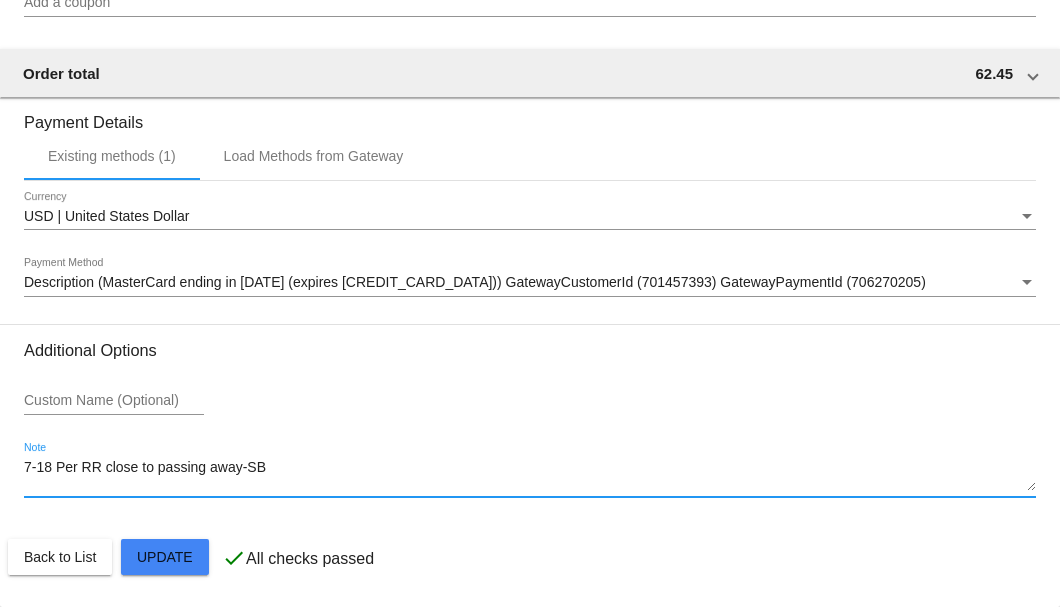 click on "7-18 Per RR close to passing away-SB" at bounding box center [530, 476] 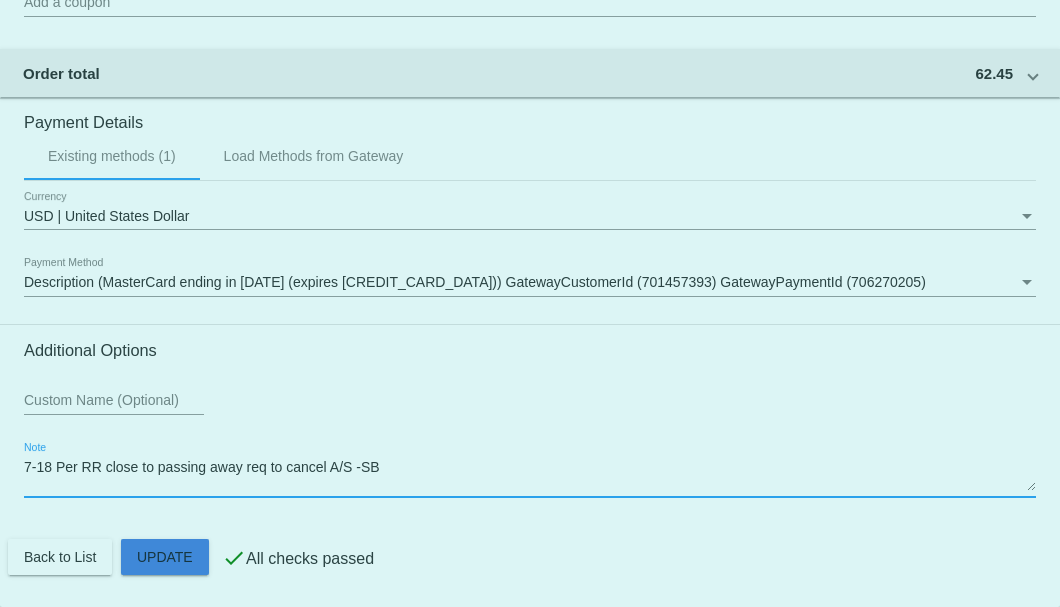 click on "Customer
5614360: William Ingram
7709579182@exceptionalprodcuts.org
Customer Shipping
Enter Shipping Address Select A Saved Address (0)
William
Shipping First Name
Ingram
Shipping Last Name
US | USA
Shipping Country
116 Brookhaven Lane
Shipping Street 1
Shipping Street 2
McDonough
Shipping City
GA | Georgia
Shipping State
30253
Shipping Postcode
Scheduled Order Details
Frequency:
Every 1 months
Active
1" 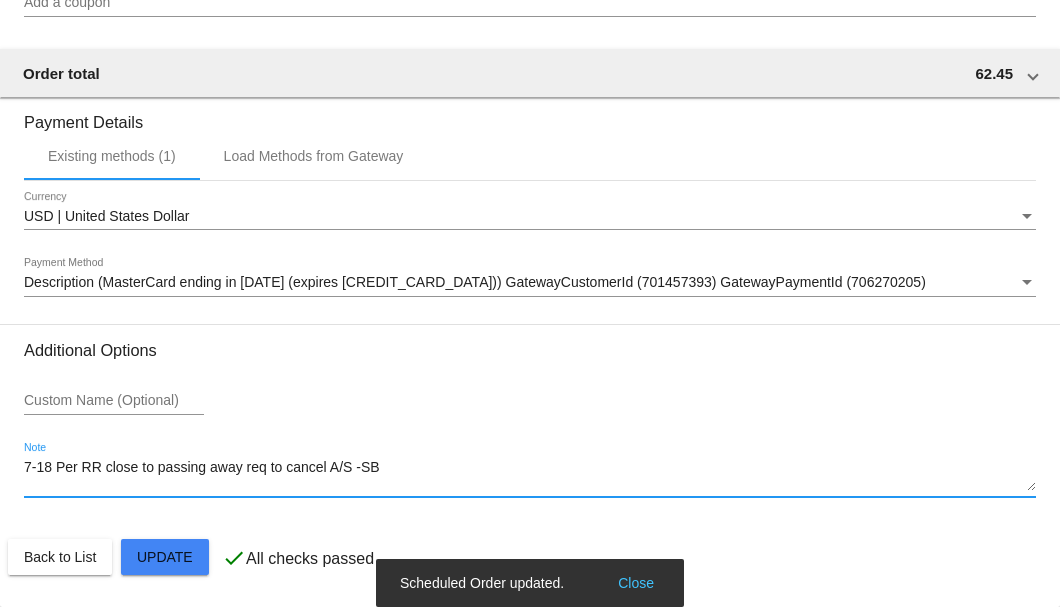 type on "7-18 Per RR close to passing away req to cancel A/S -SB" 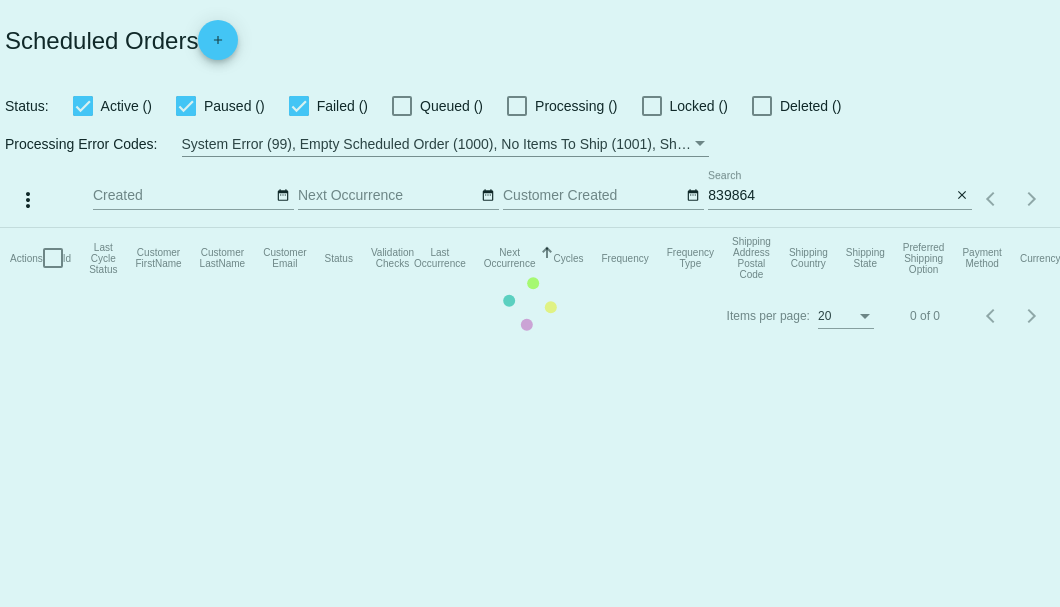 scroll, scrollTop: 0, scrollLeft: 0, axis: both 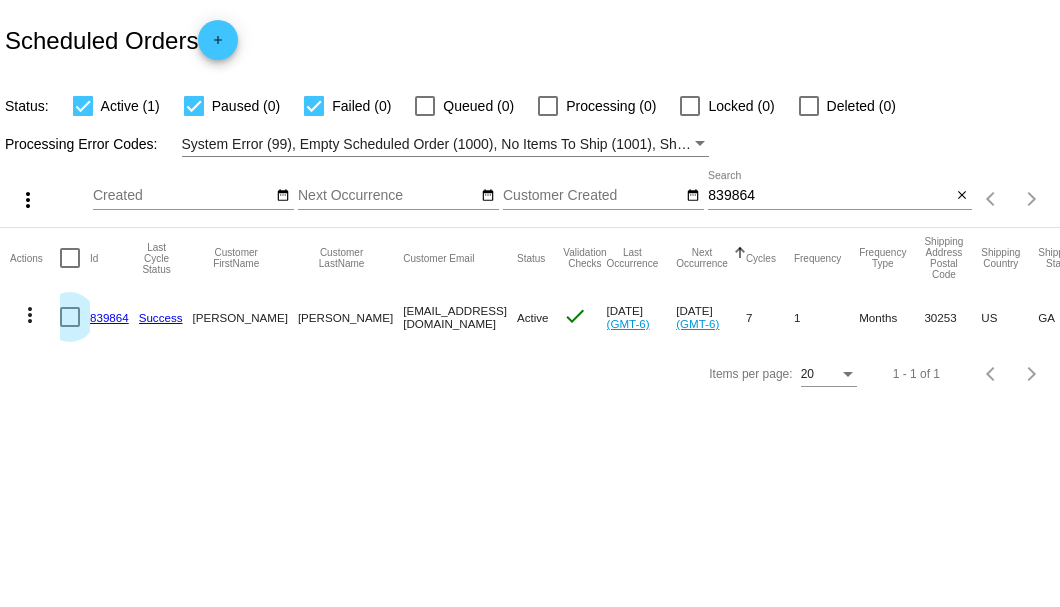 click at bounding box center [70, 317] 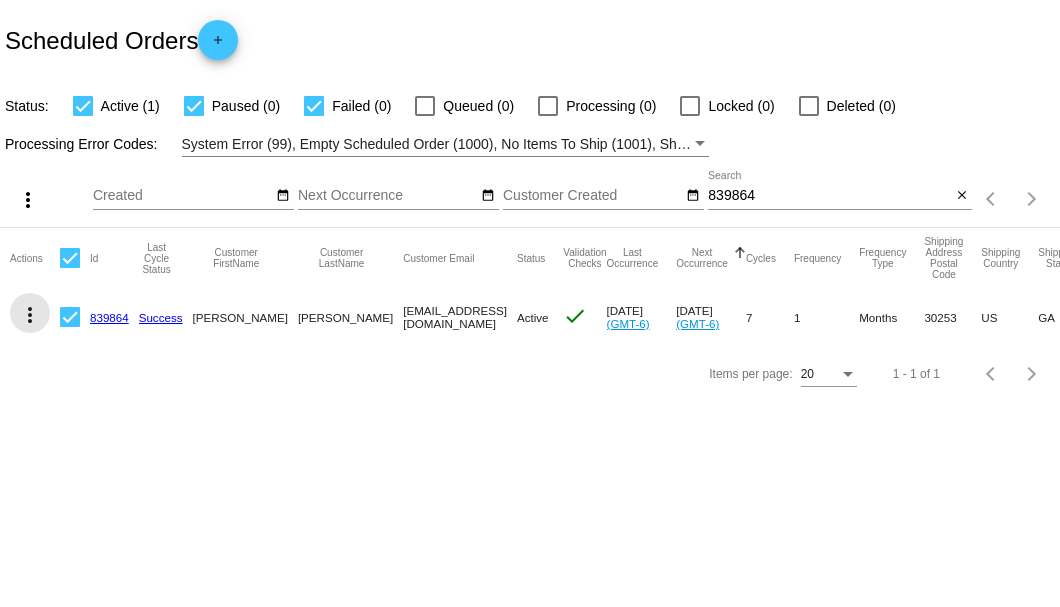 click on "more_vert" 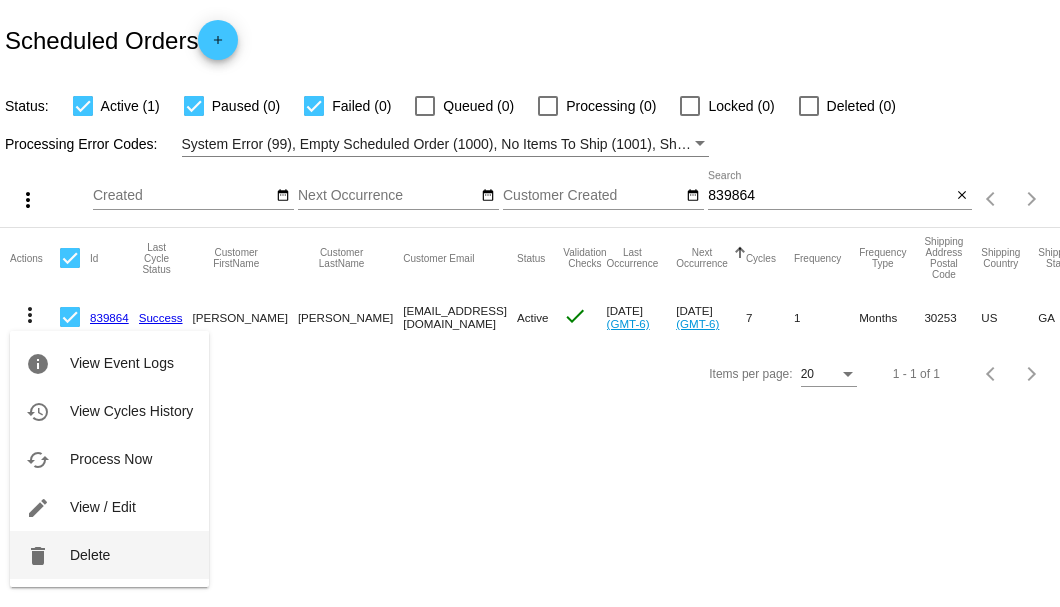 click on "Delete" at bounding box center [90, 555] 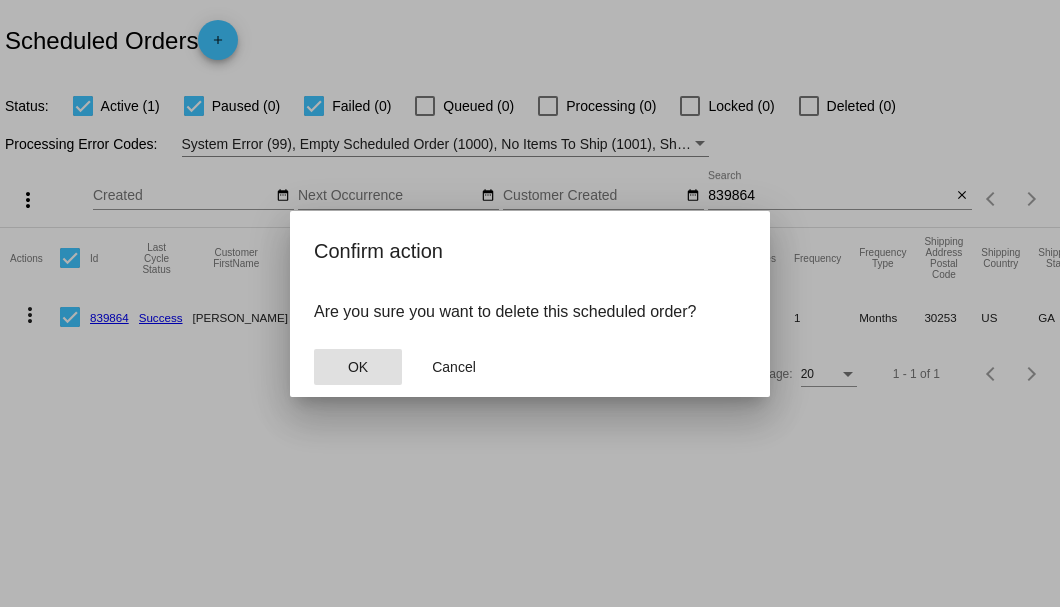 click on "OK" 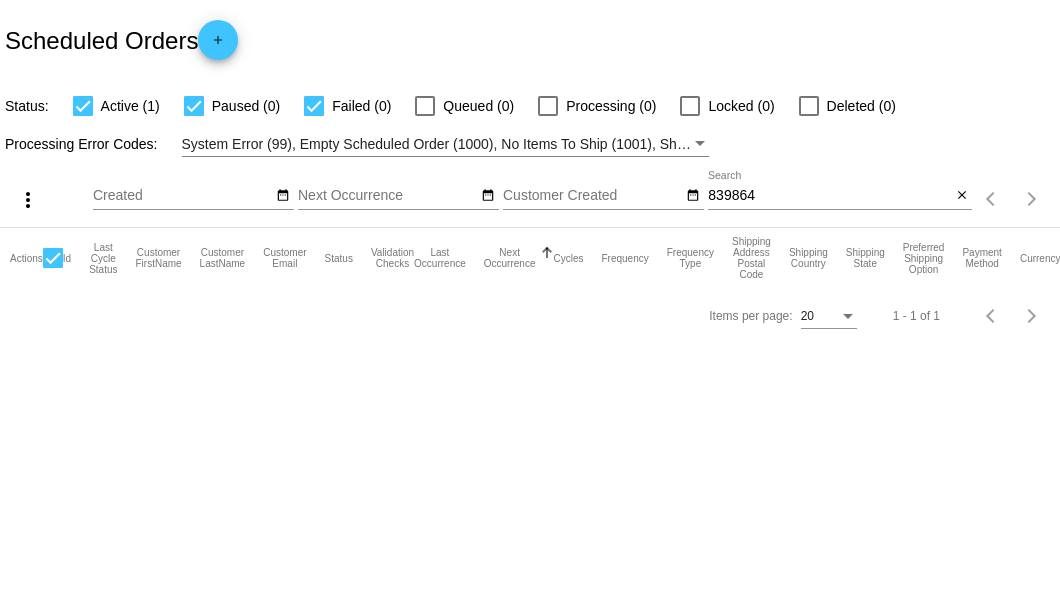 click on "839864
Search" 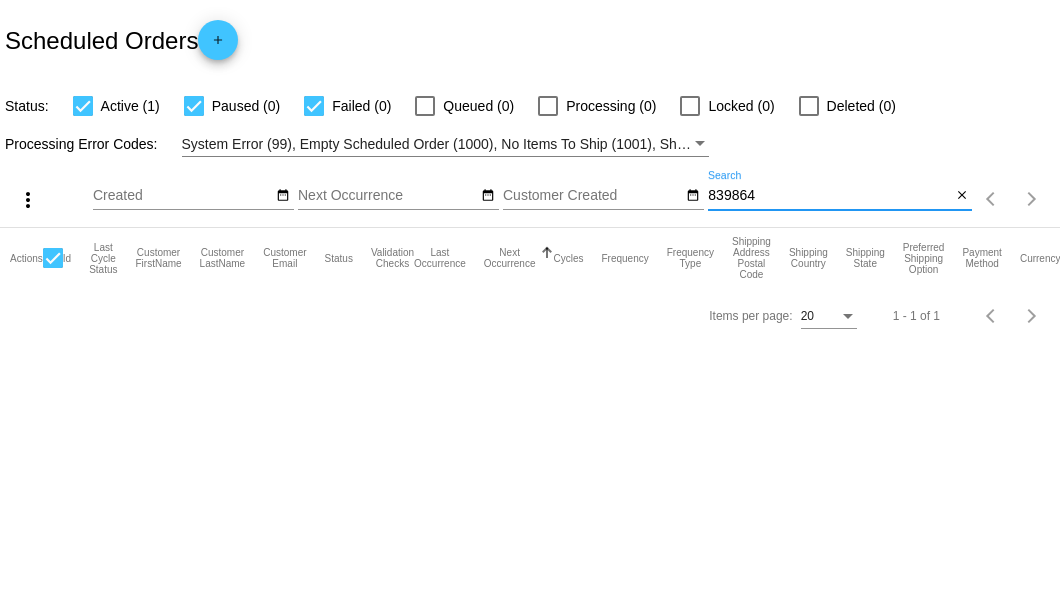 click on "839864" at bounding box center (829, 196) 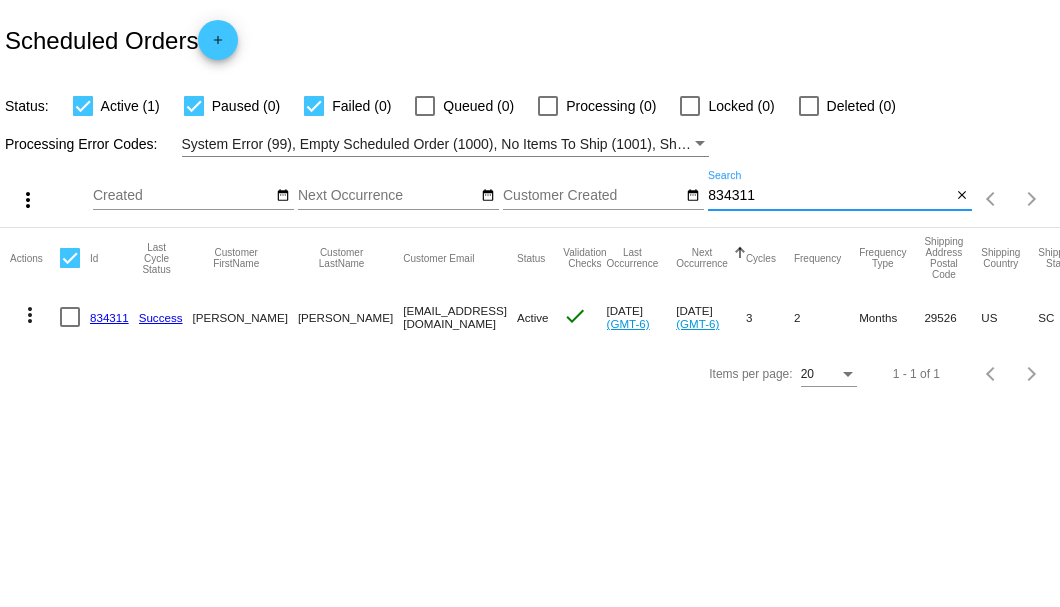type on "834311" 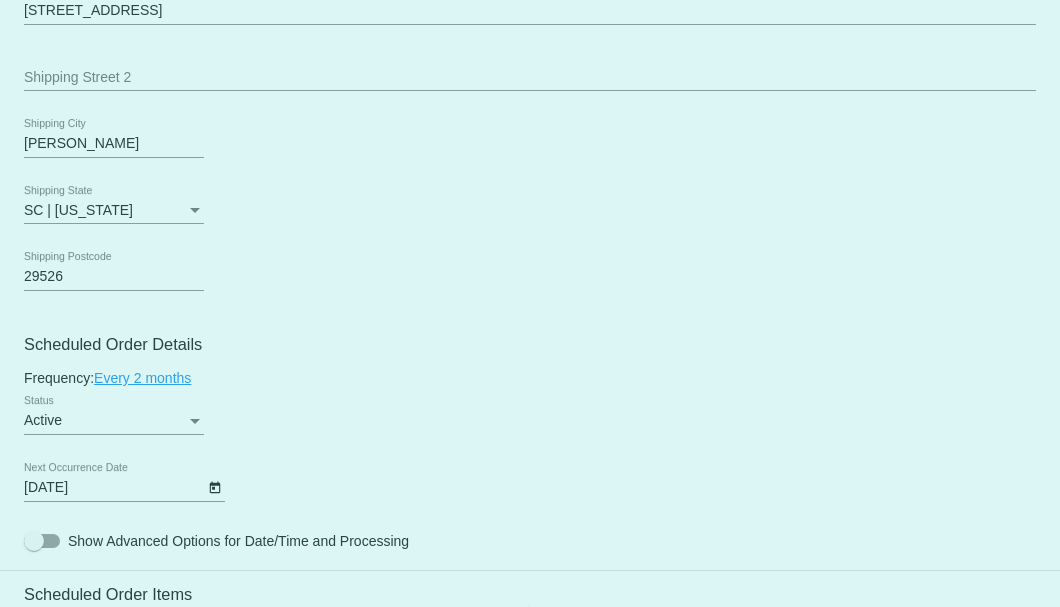 scroll, scrollTop: 1133, scrollLeft: 0, axis: vertical 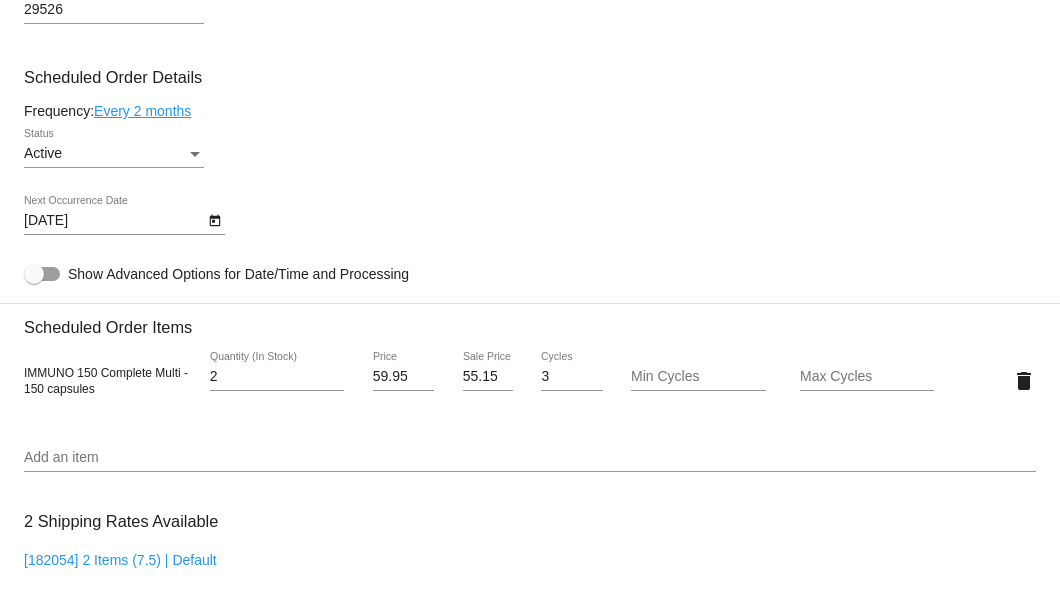 click 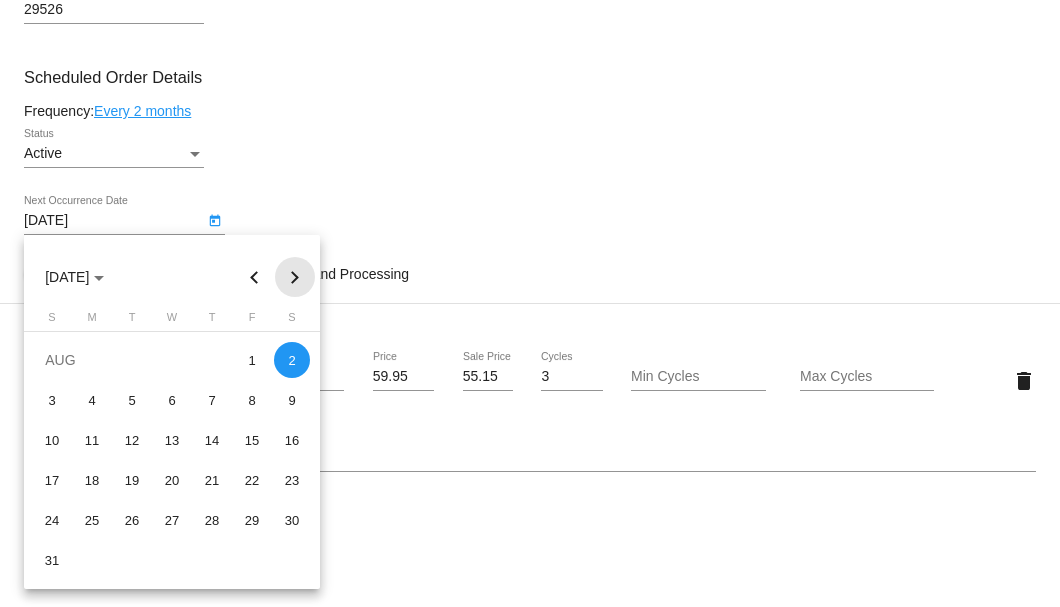 click at bounding box center [295, 277] 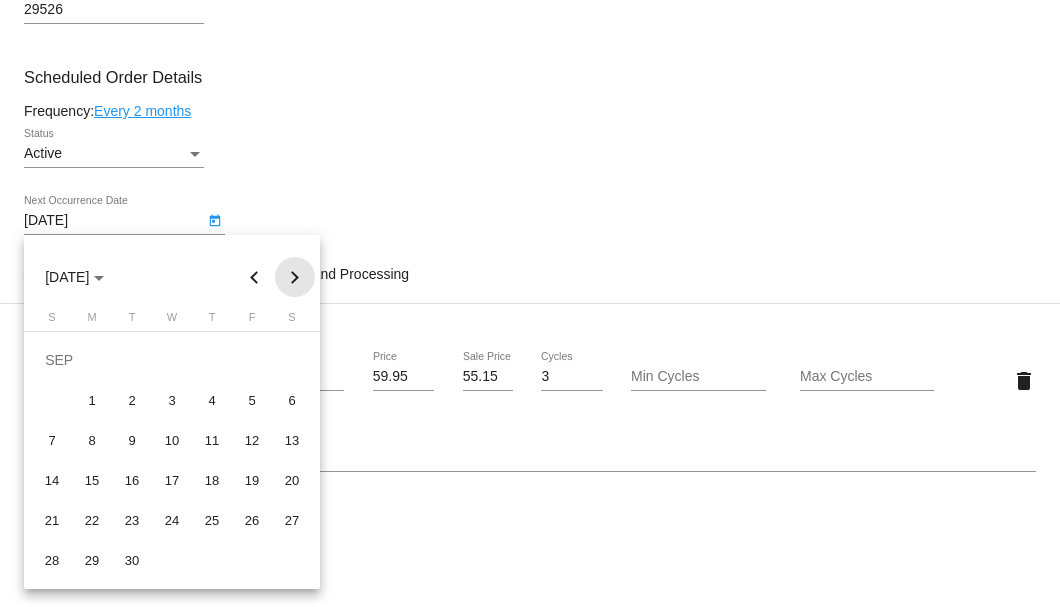 click at bounding box center (295, 277) 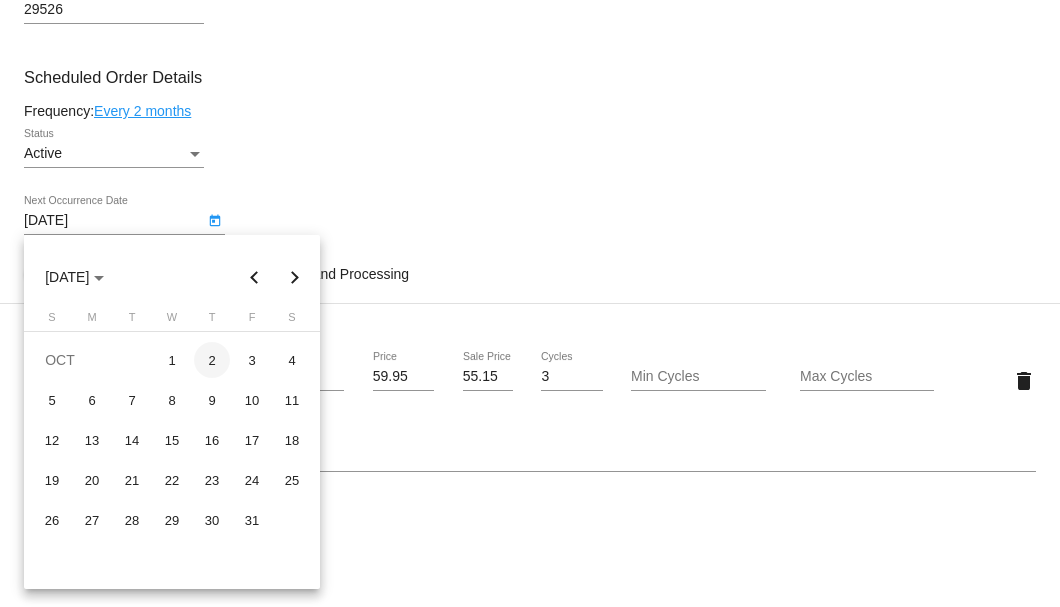 click on "2" at bounding box center [212, 360] 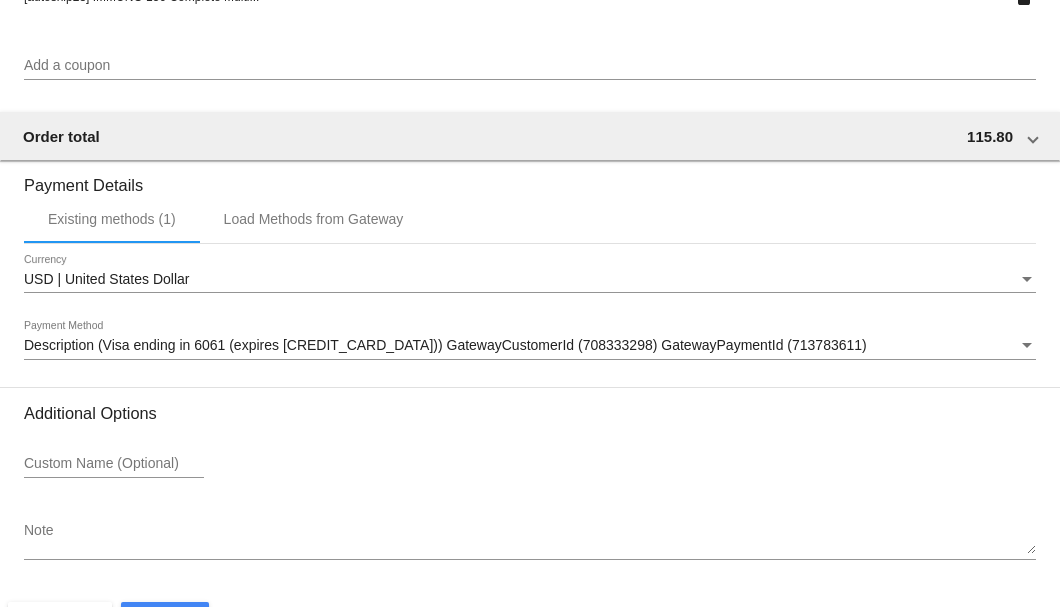 scroll, scrollTop: 1930, scrollLeft: 0, axis: vertical 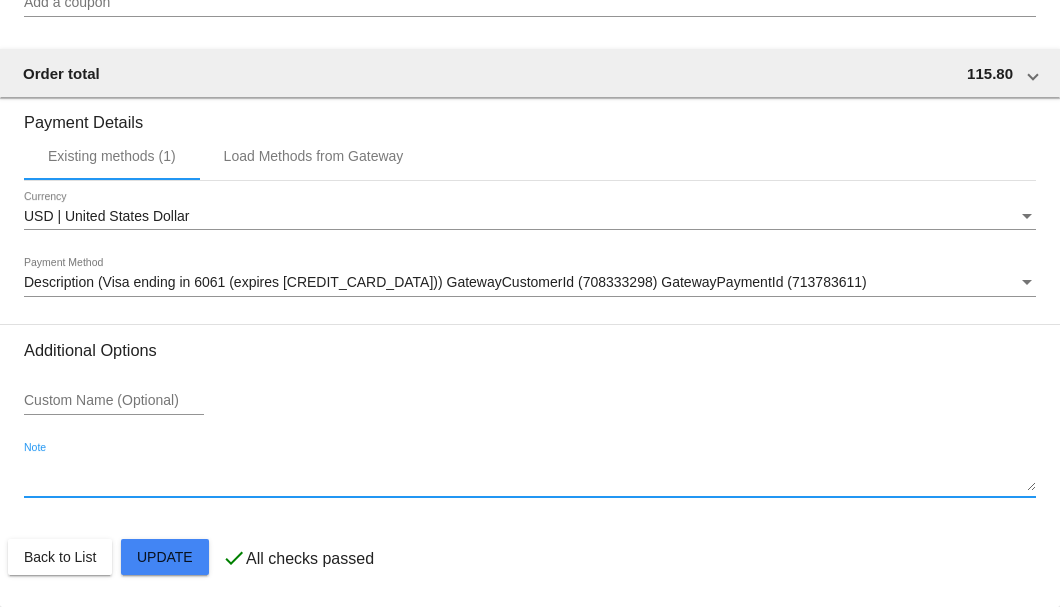 click on "Note" at bounding box center (530, 476) 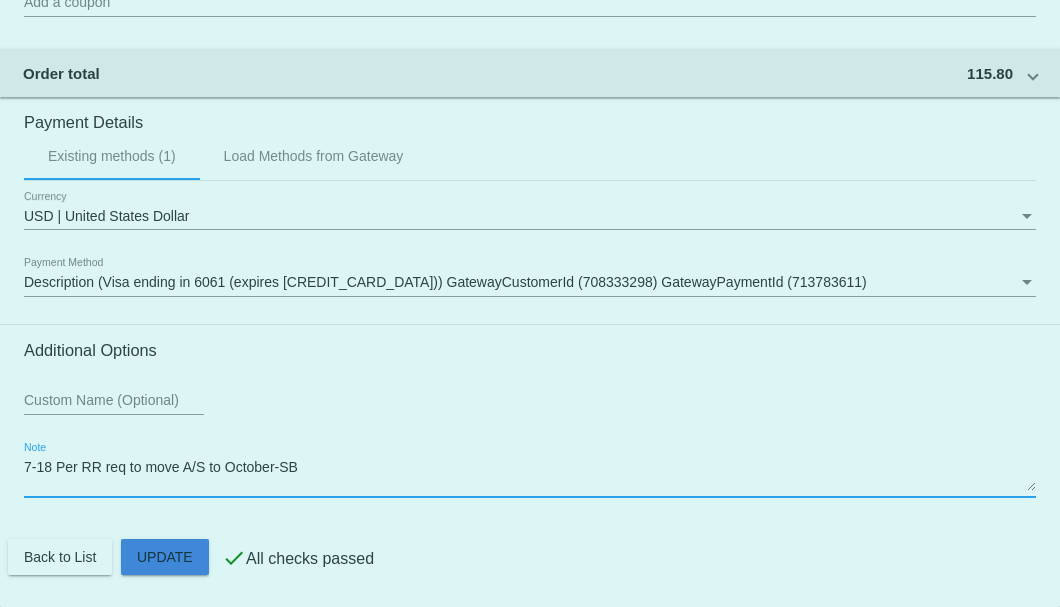 click on "Customer
5390303: Beverly Casdorph
bcasdorph@gmail.com
Customer Shipping
Enter Shipping Address Select A Saved Address (0)
Beverly
Shipping First Name
Casdorph
Shipping Last Name
US | USA
Shipping Country
553 Sand Ridge Road
Shipping Street 1
Shipping Street 2
Conway
Shipping City
SC | South Carolina
Shipping State
29526
Shipping Postcode
Scheduled Order Details
Frequency:
Every 2 months
Active
Status 2" 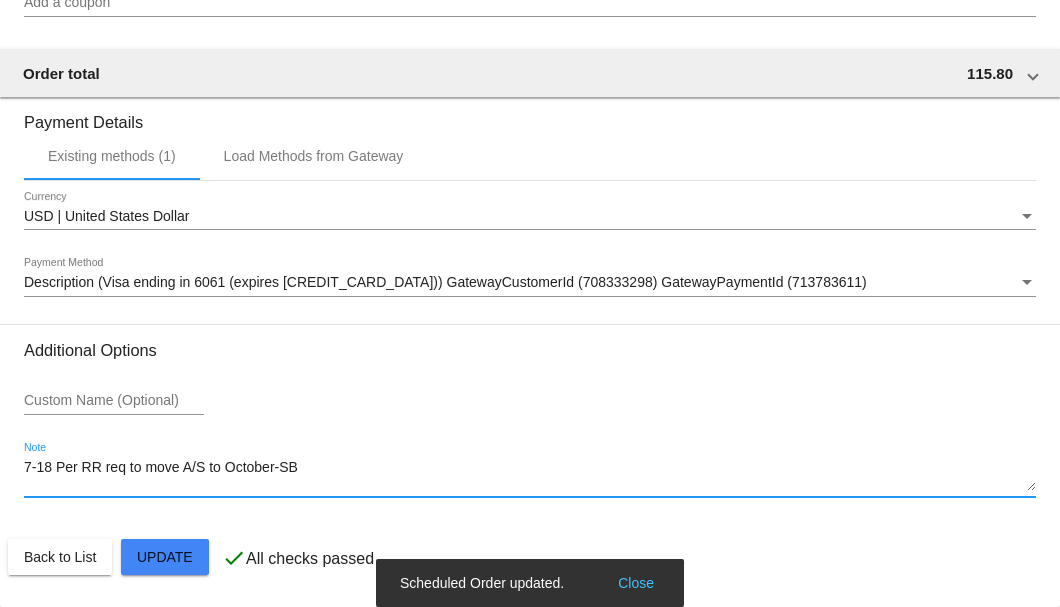 type on "7-18 Per RR req to move A/S to October-SB" 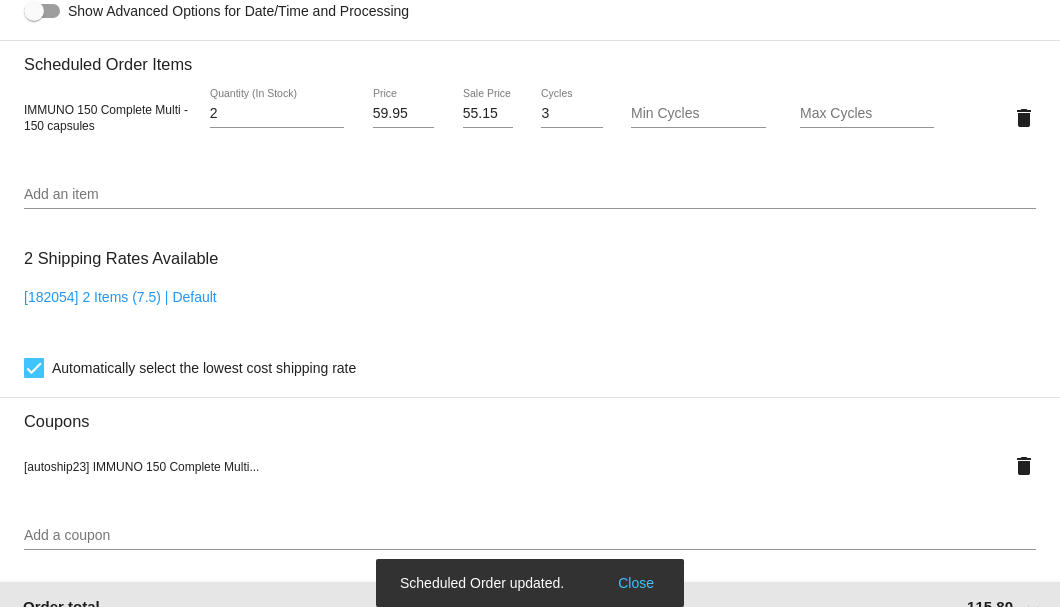 scroll, scrollTop: 1130, scrollLeft: 0, axis: vertical 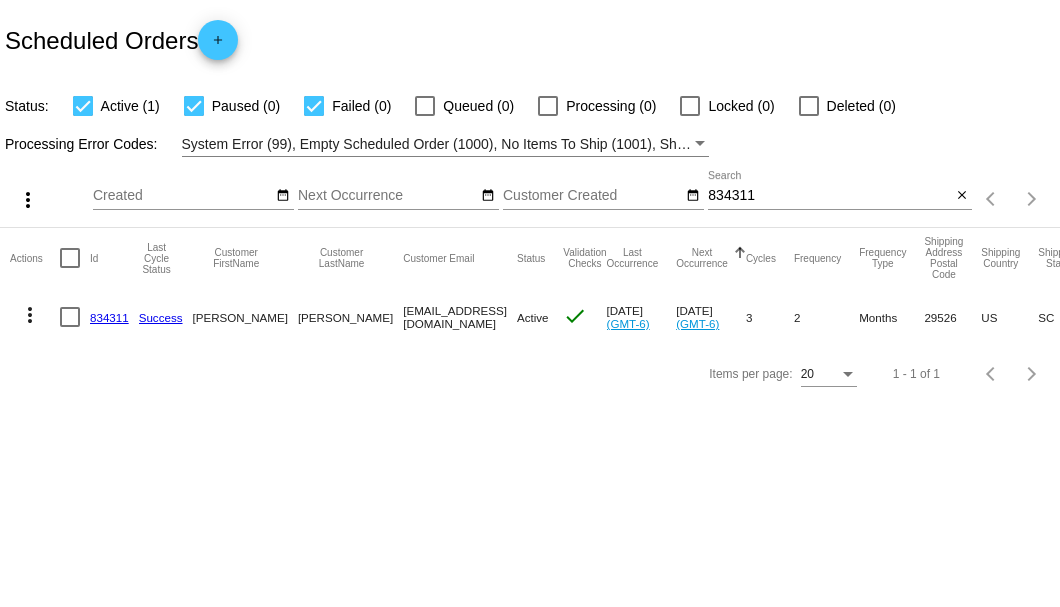 click on "834311" at bounding box center (829, 196) 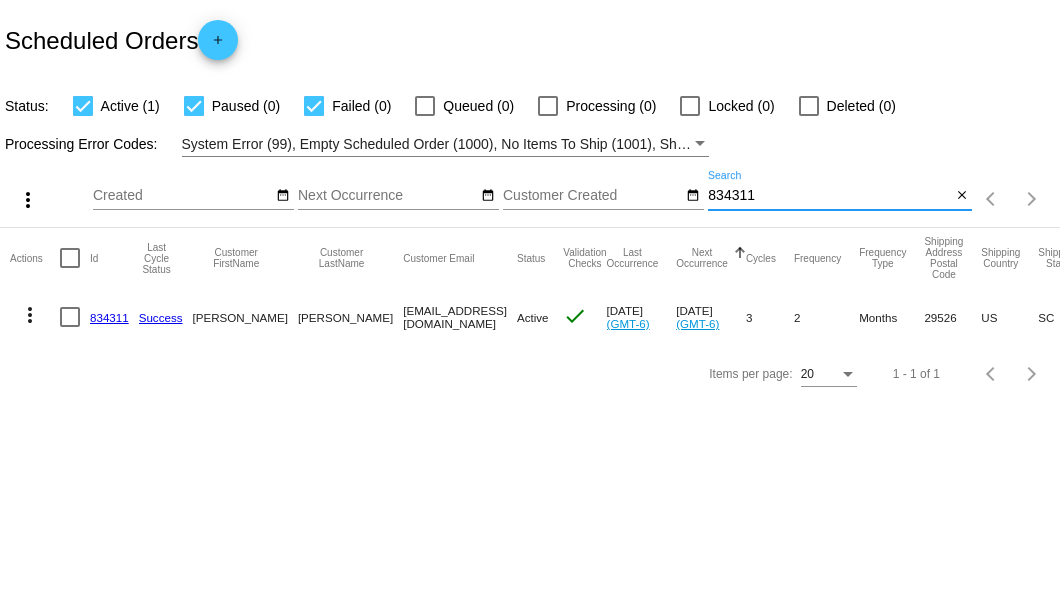 click on "834311" at bounding box center [829, 196] 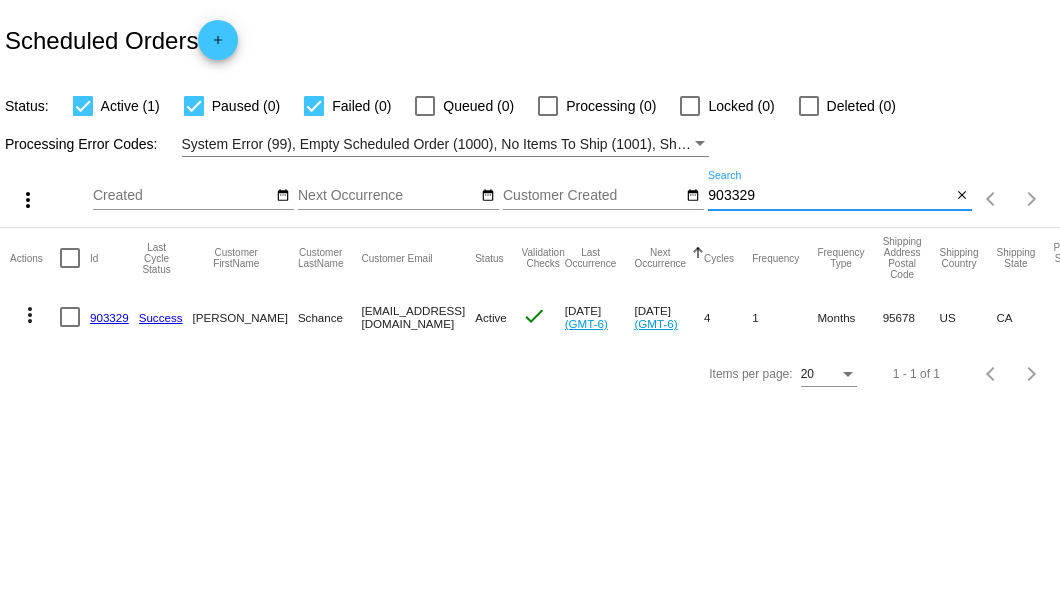 type on "903329" 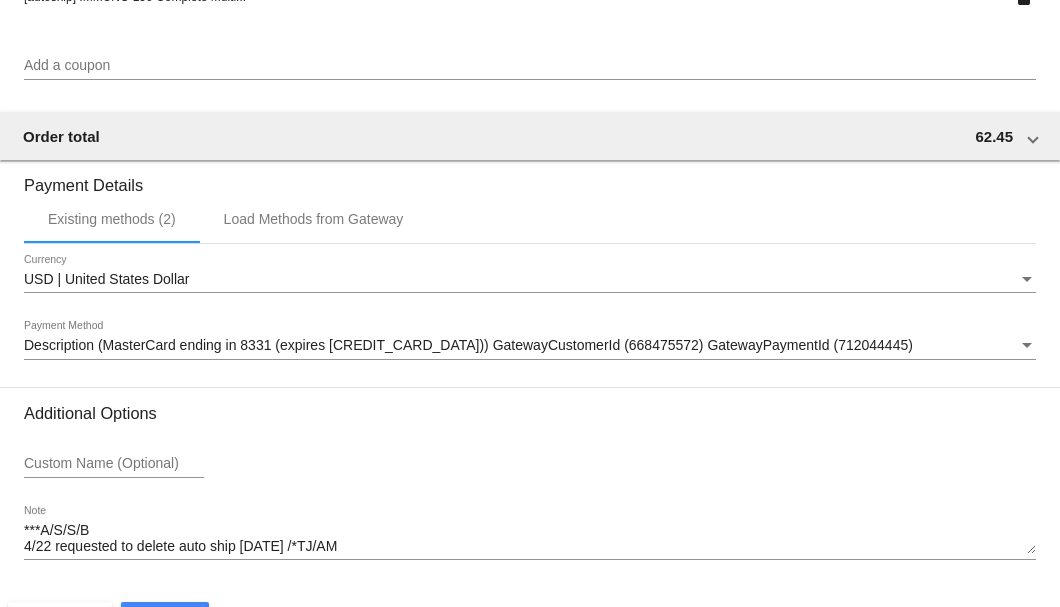 scroll, scrollTop: 1930, scrollLeft: 0, axis: vertical 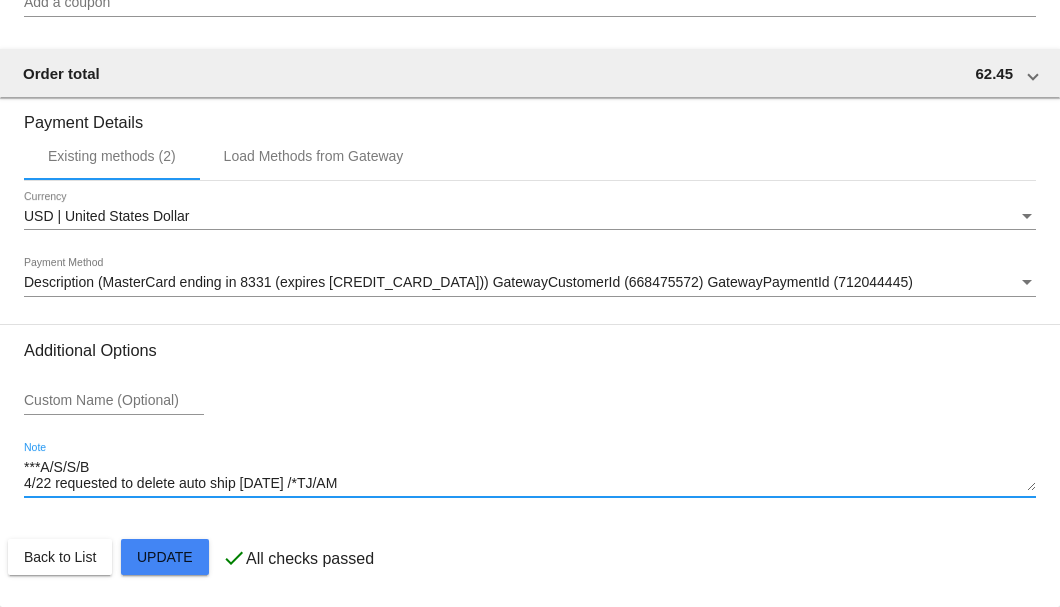 drag, startPoint x: 352, startPoint y: 482, endPoint x: 24, endPoint y: 487, distance: 328.03812 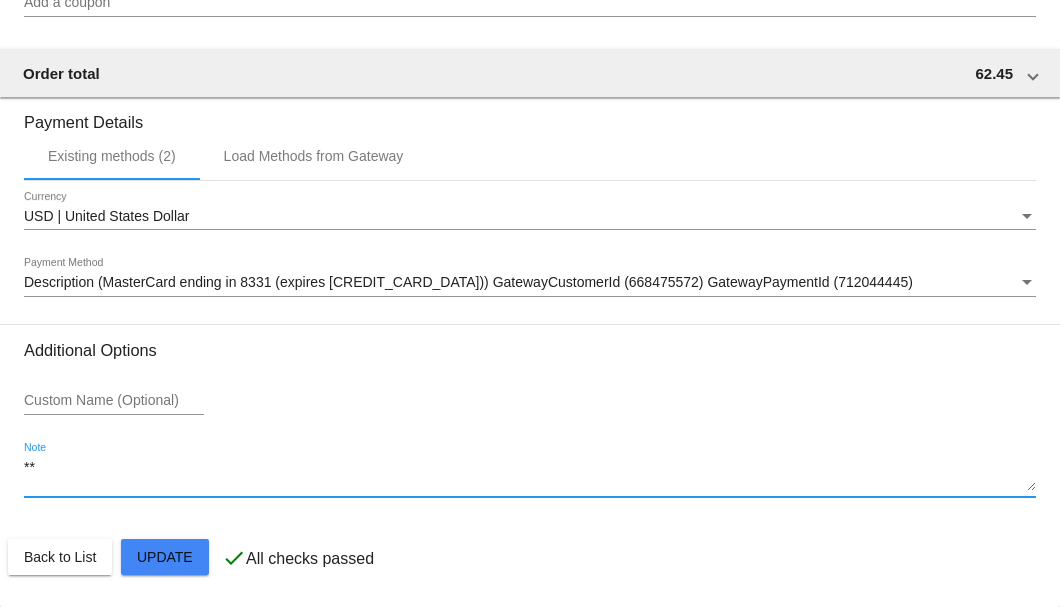 type on "*" 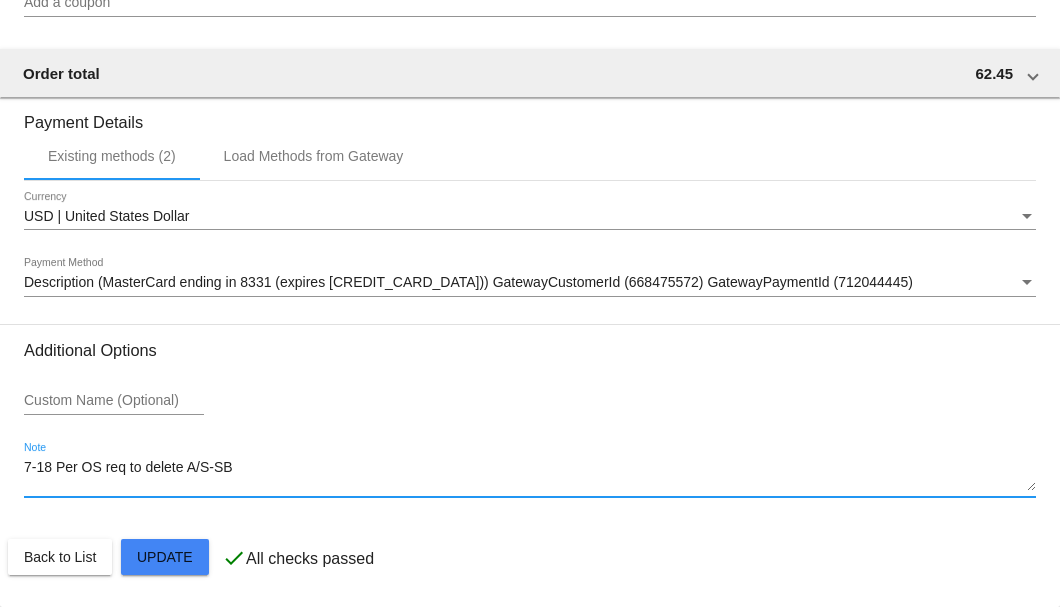 click on "Customer
4406711: Cathlene Schance
9168476905@exceptionalhealthproducts.org
Customer Shipping
Enter Shipping Address Select A Saved Address (0)
Cathlene
Shipping First Name
Schance
Shipping Last Name
US | USA
Shipping Country
514 Darling Way
Shipping Street 1
Shipping Street 2
Roseville
Shipping City
CA | California
Shipping State
95678
Shipping Postcode
Scheduled Order Details
Frequency:
Every 1 months
Active" 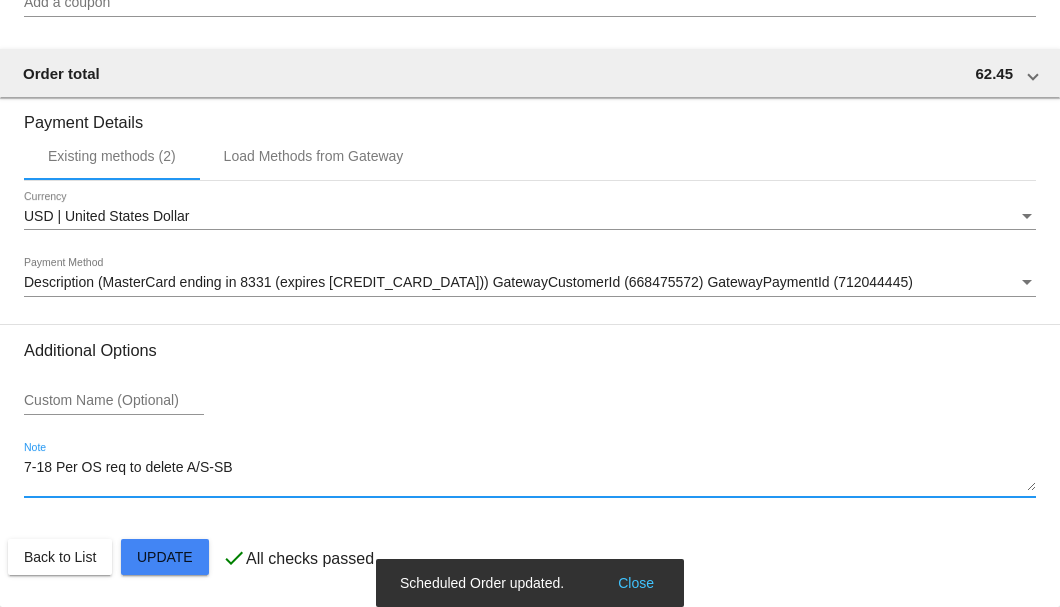 type on "7-18 Per OS req to delete A/S-SB" 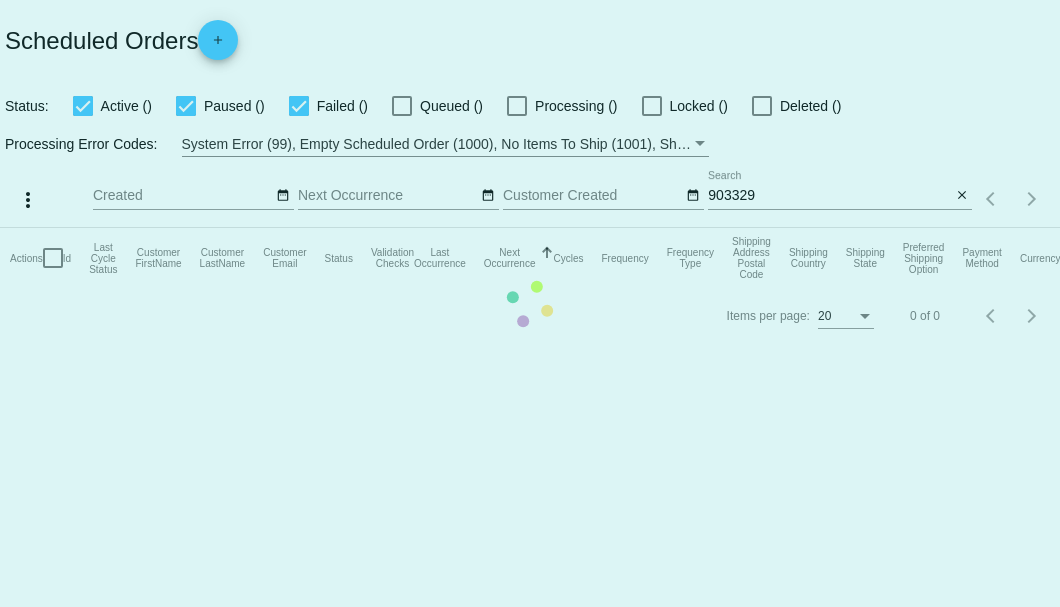 scroll, scrollTop: 0, scrollLeft: 0, axis: both 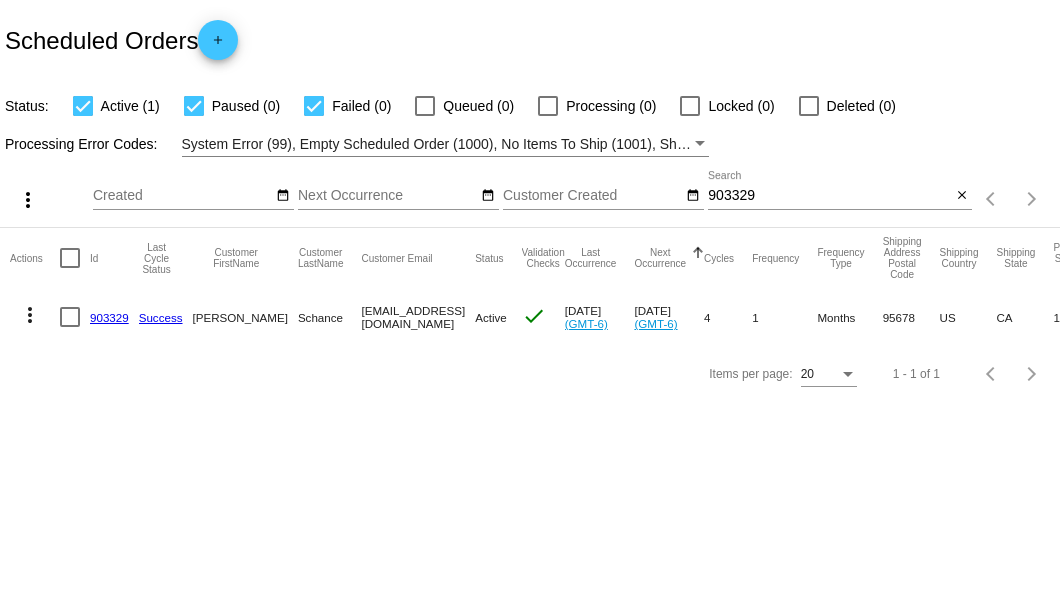 click at bounding box center (70, 317) 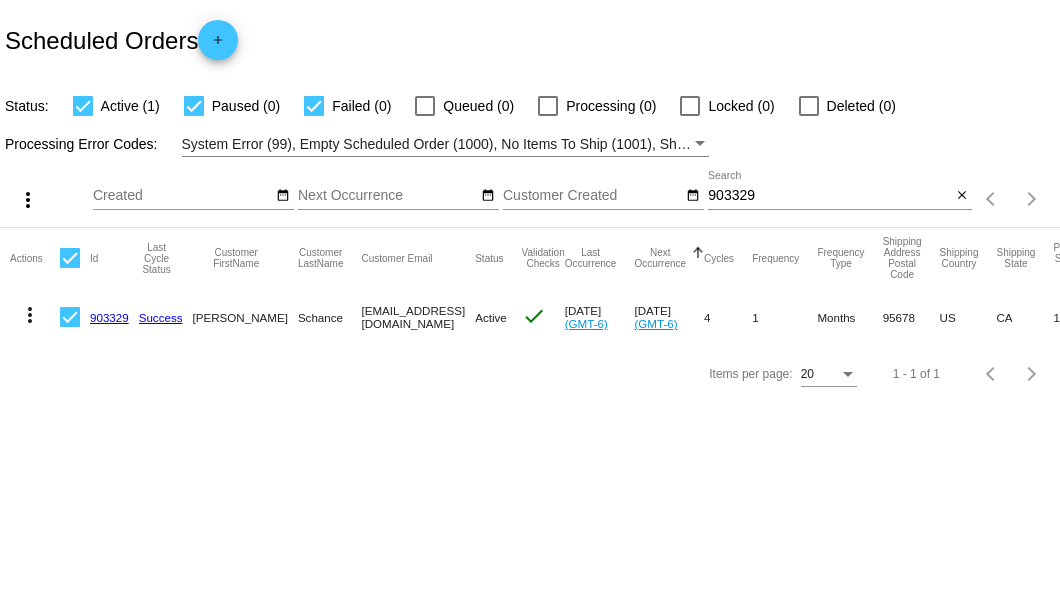 click on "more_vert" 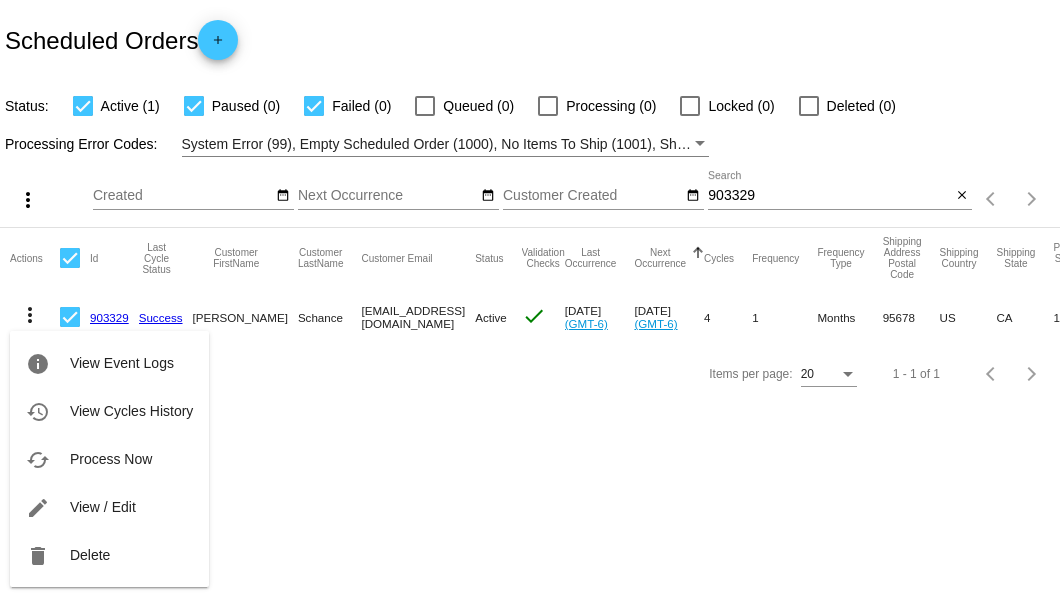 click at bounding box center (530, 303) 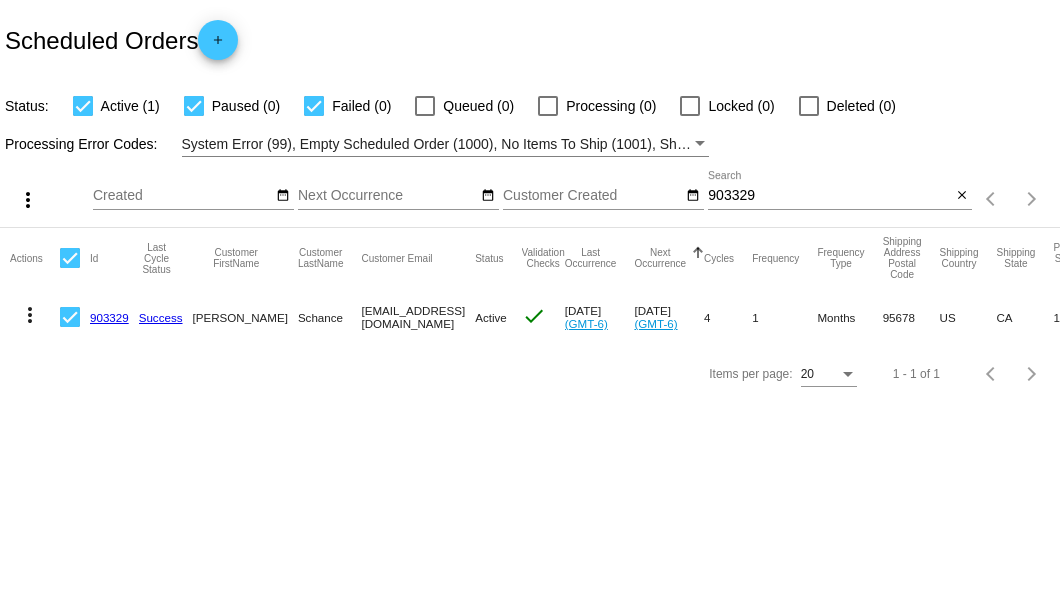 drag, startPoint x: 316, startPoint y: 320, endPoint x: 553, endPoint y: 319, distance: 237.0021 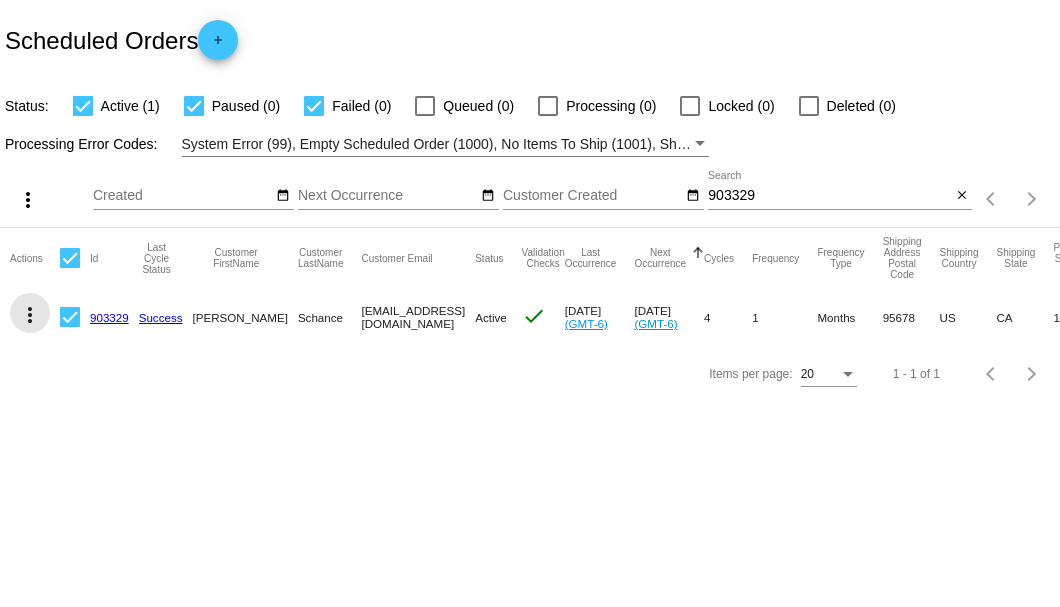 click on "more_vert" 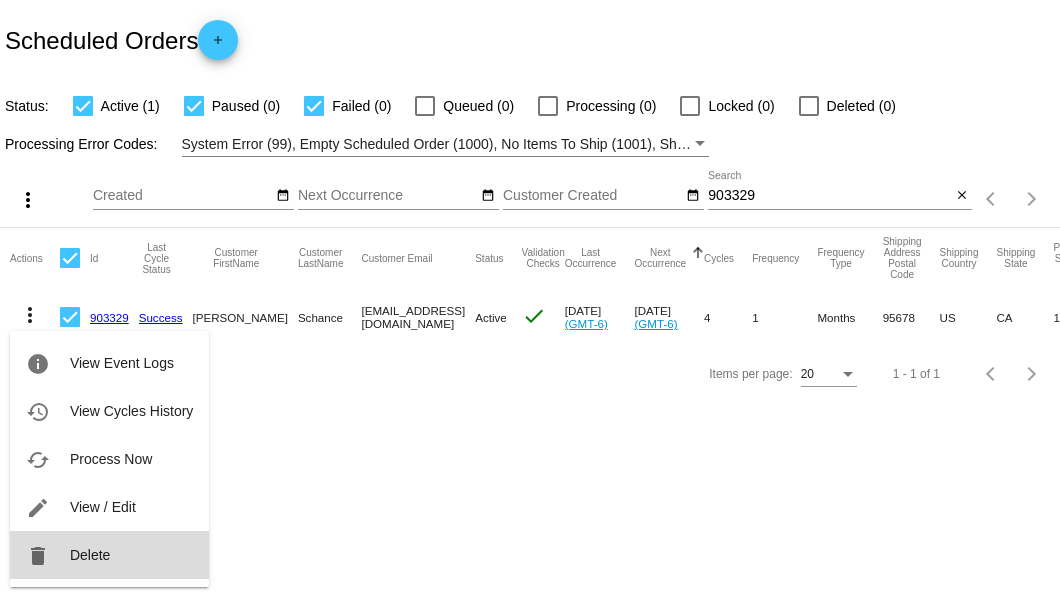 click on "Delete" at bounding box center [90, 555] 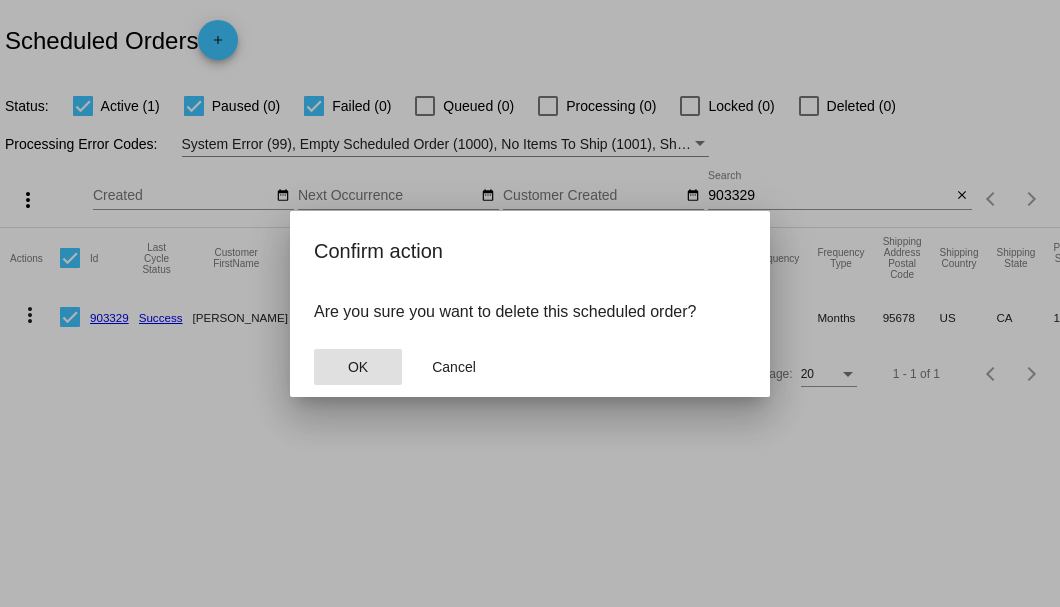 click on "OK" 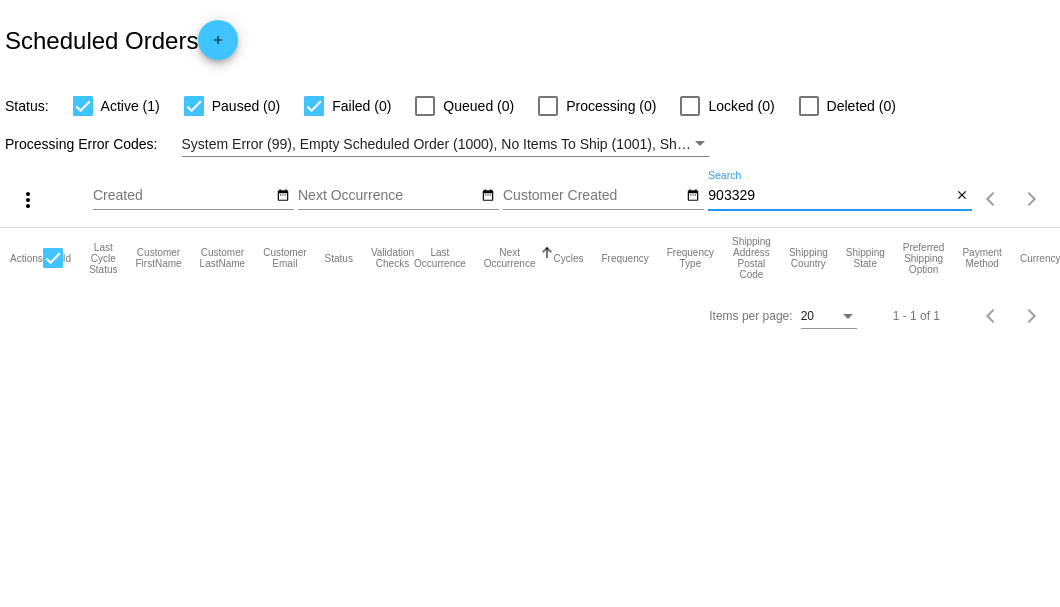 click on "903329" at bounding box center [829, 196] 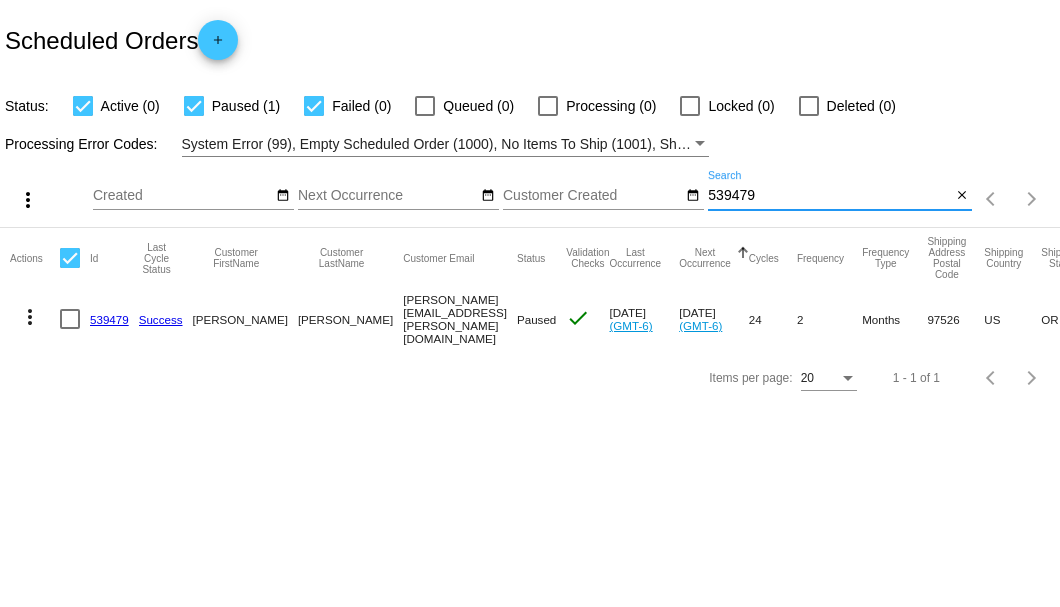 type on "539479" 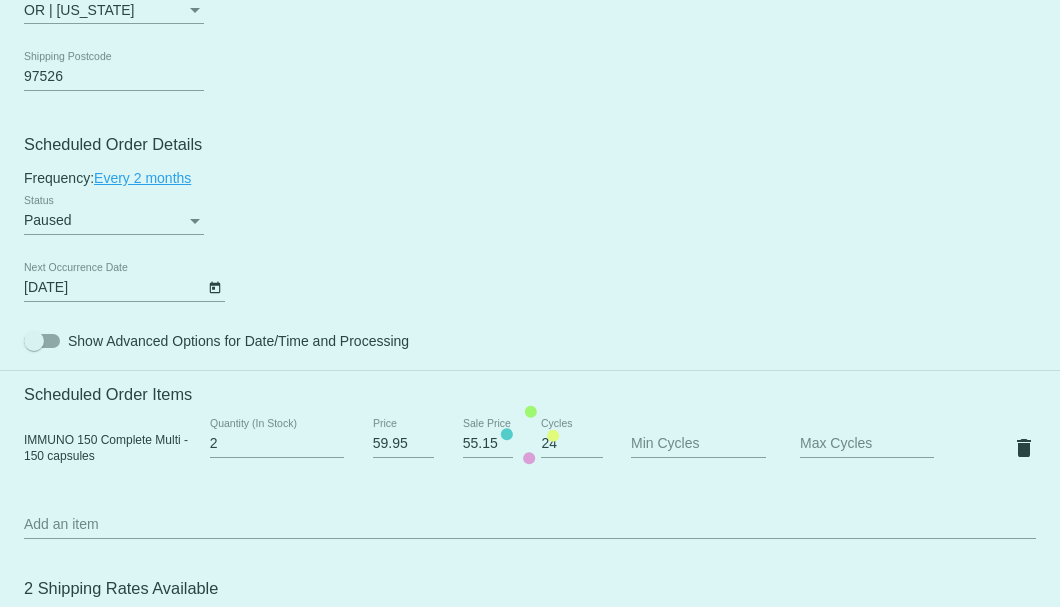 scroll, scrollTop: 1400, scrollLeft: 0, axis: vertical 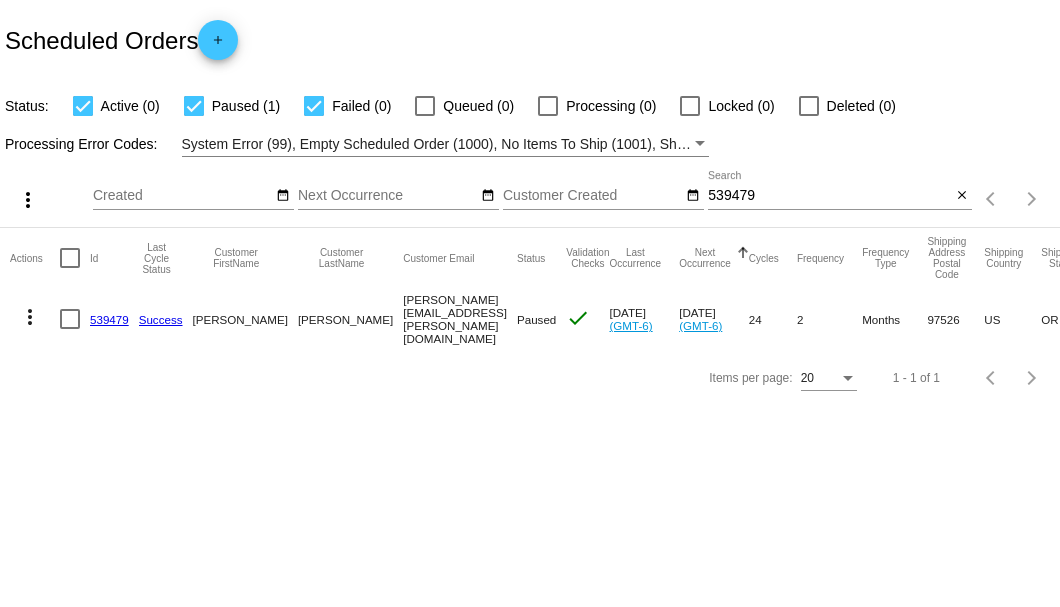 click on "Items per page: 20 1 - 1 of 1" 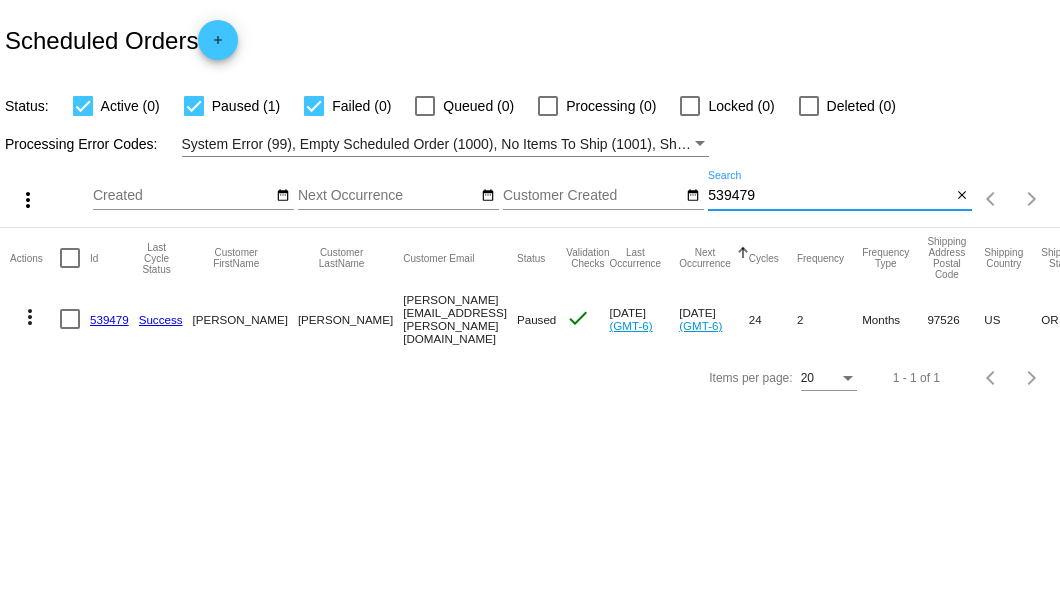 click on "539479" at bounding box center (829, 196) 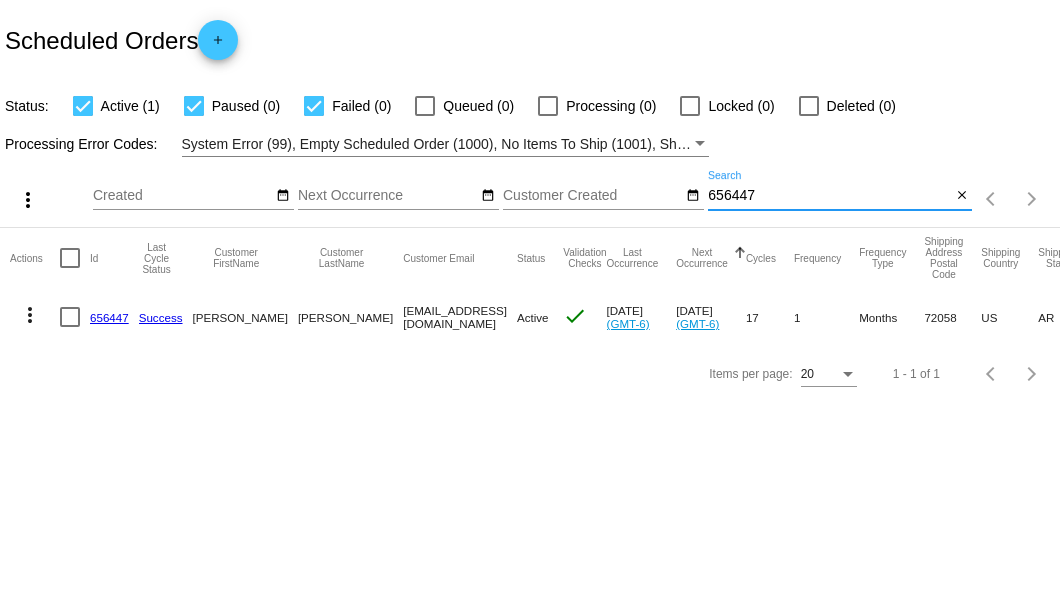 type on "656447" 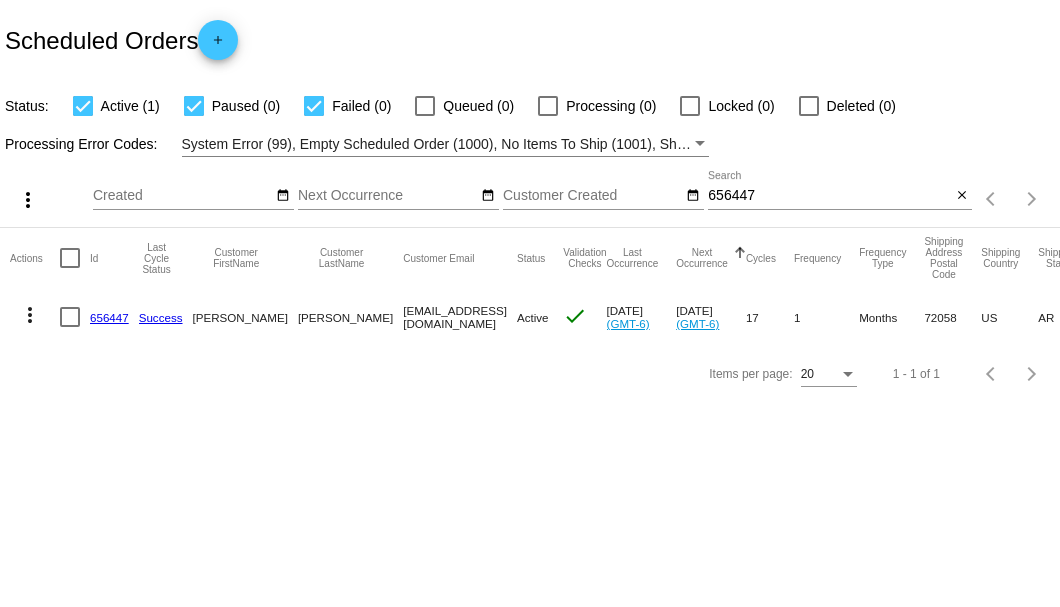 drag, startPoint x: 318, startPoint y: 320, endPoint x: 520, endPoint y: 319, distance: 202.00247 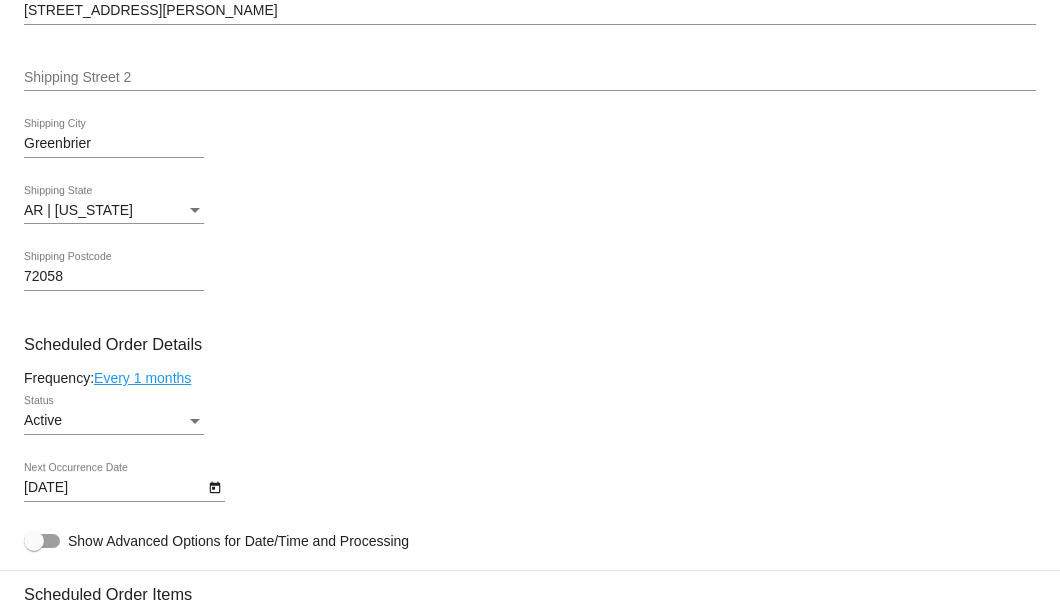 scroll, scrollTop: 1200, scrollLeft: 0, axis: vertical 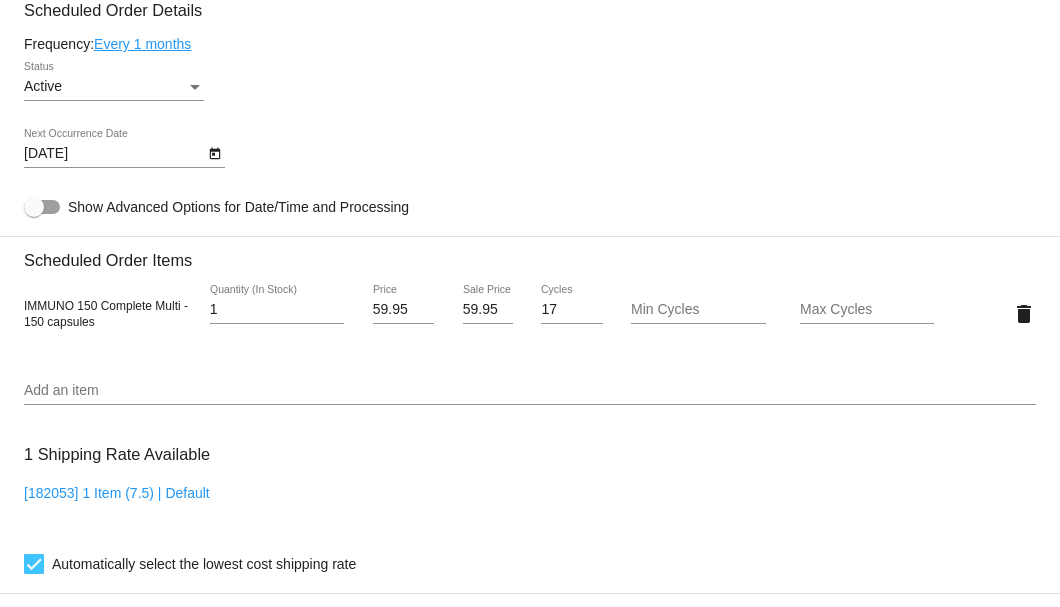 click 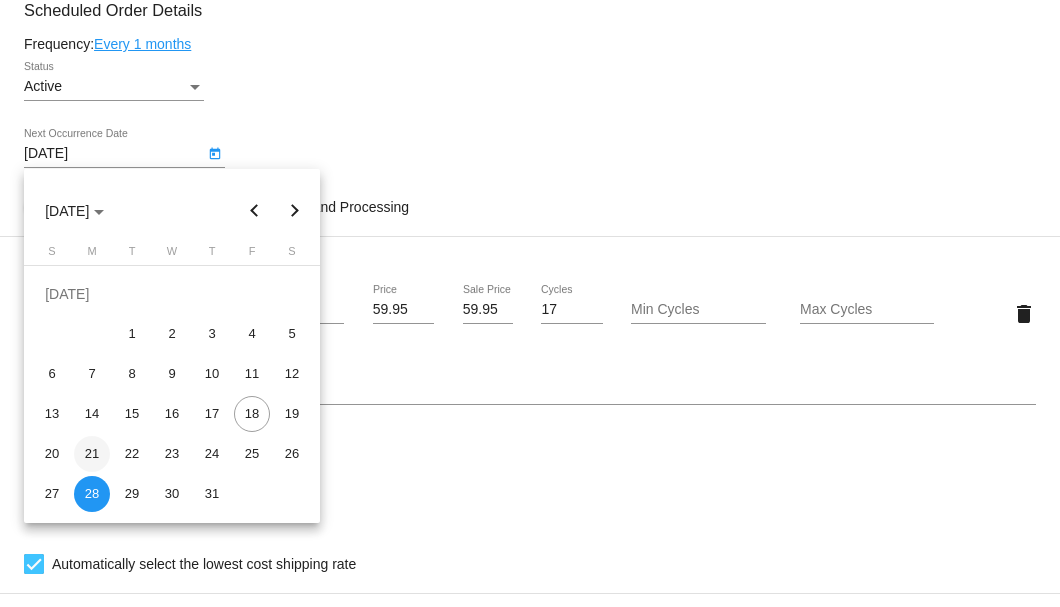 click on "21" at bounding box center (92, 454) 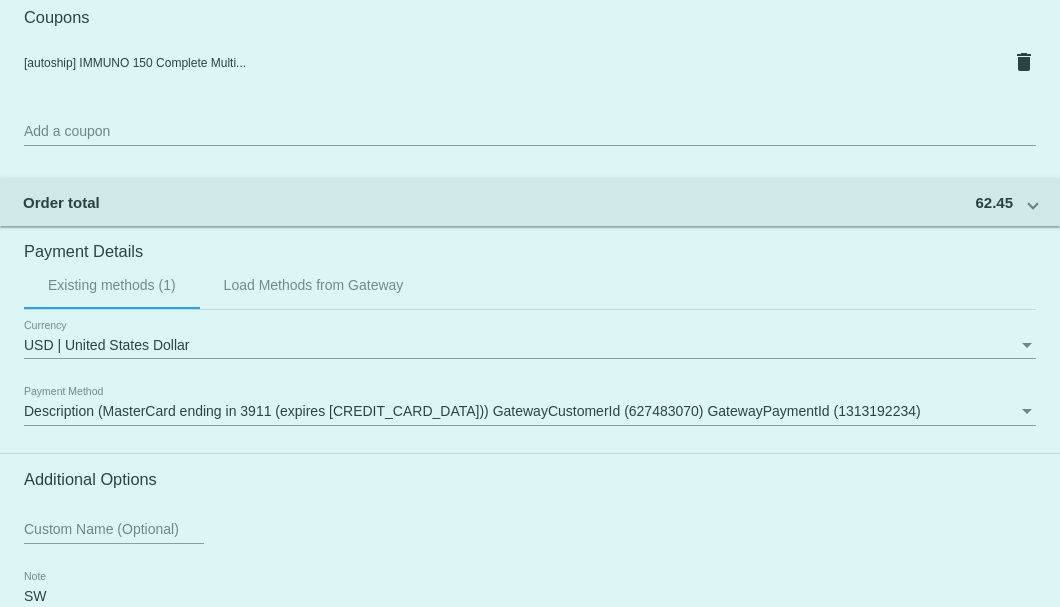 scroll, scrollTop: 1930, scrollLeft: 0, axis: vertical 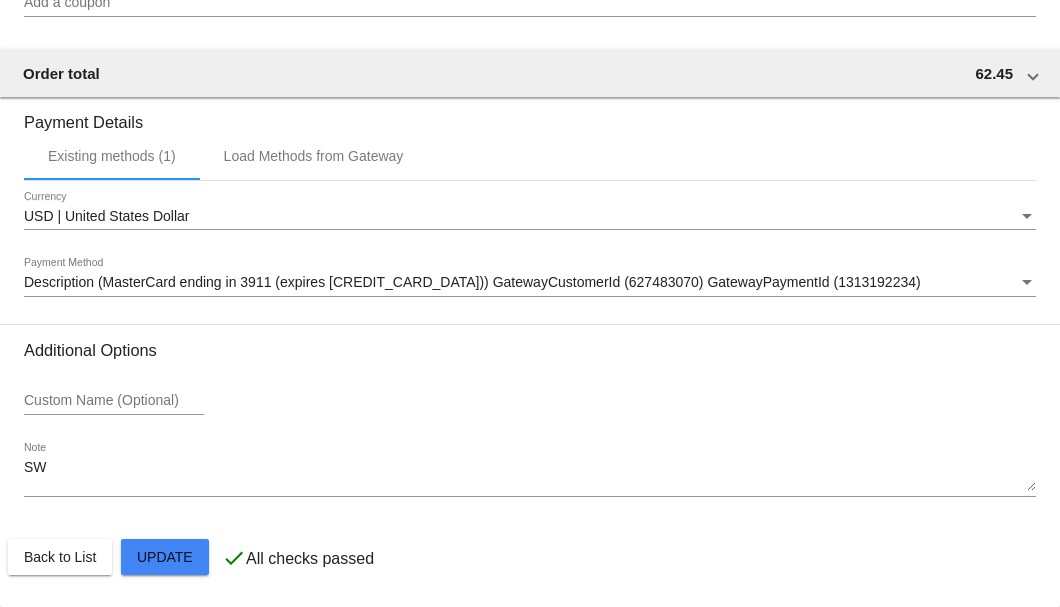 click on "Customer
2914897: Louis Dwight Howell
5013661942@exceptionalproducts.org
Customer Shipping
Enter Shipping Address Select A Saved Address (0)
Louis Dwight
Shipping First Name
Howell
Shipping Last Name
US | USA
Shipping Country
15 Garrett Rd
Shipping Street 1
Shipping Street 2
Greenbrier
Shipping City
AR | Arkansas
Shipping State
72058
Shipping Postcode
Scheduled Order Details
Frequency:
Every 1 months
Active
1" 